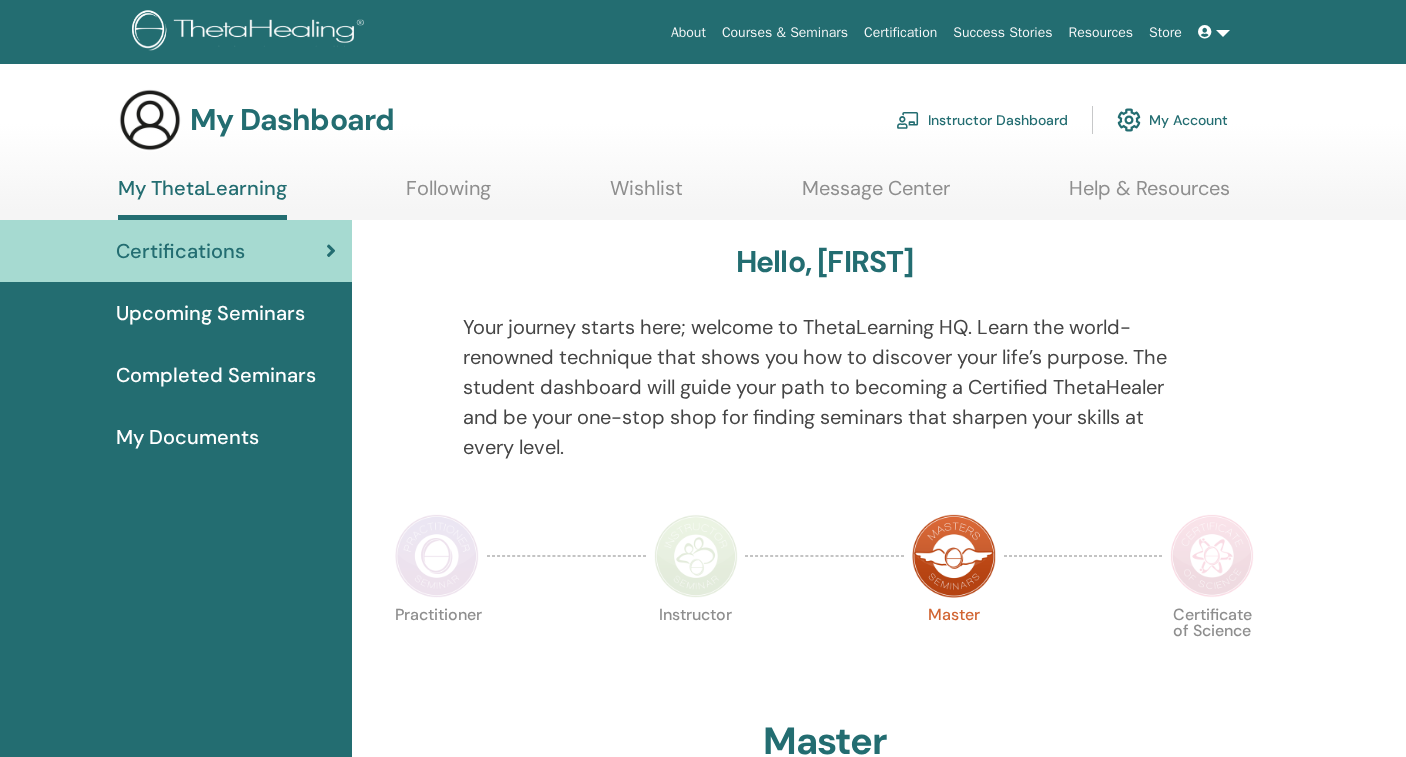 scroll, scrollTop: 0, scrollLeft: 0, axis: both 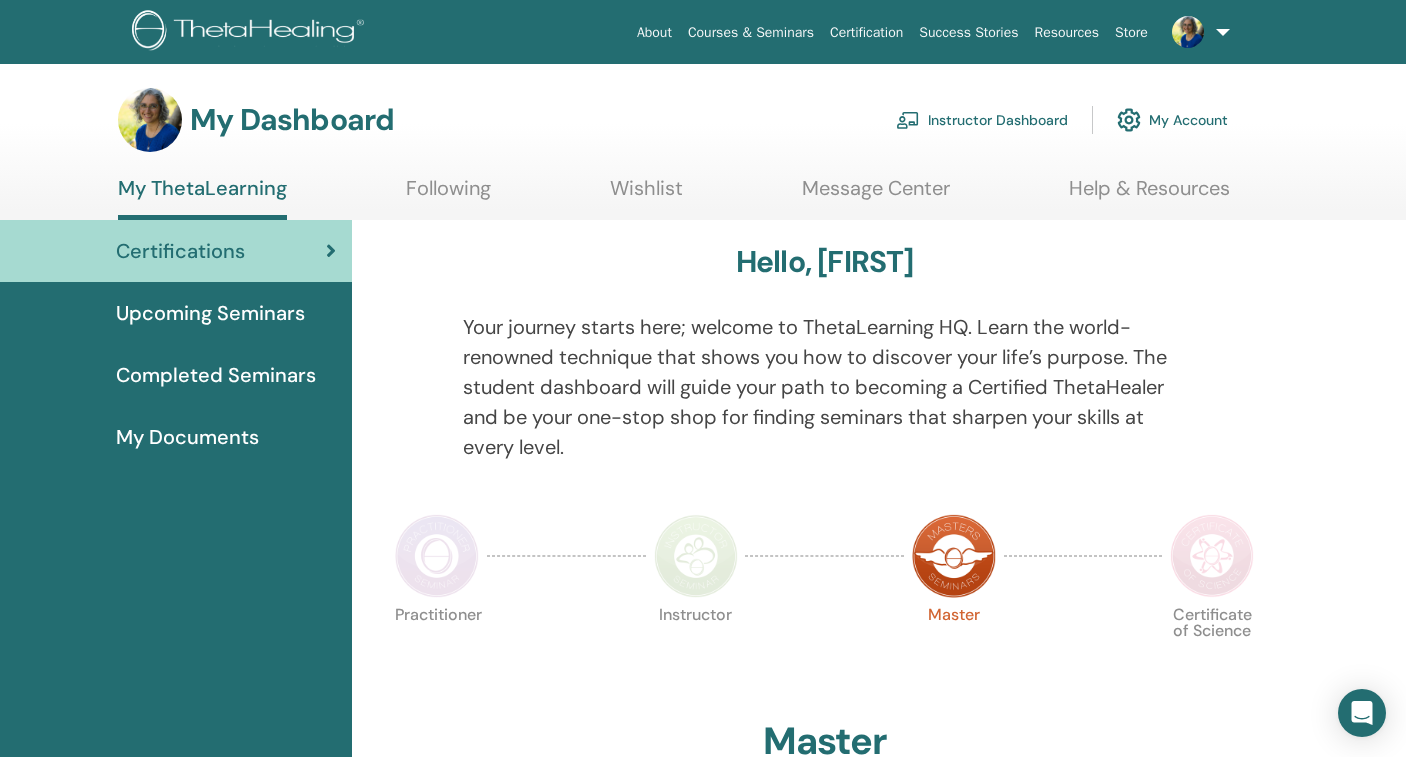 click on "Instructor Dashboard" at bounding box center [982, 120] 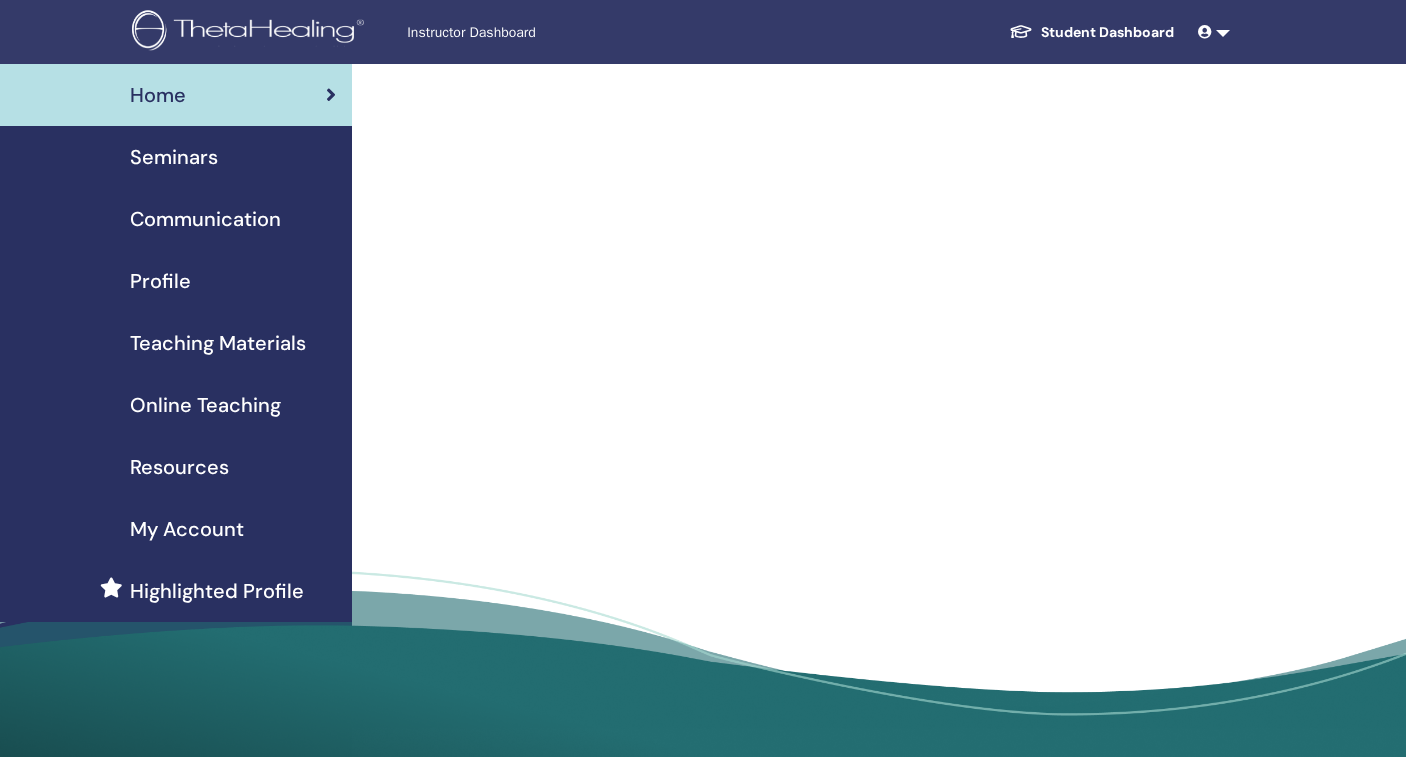 scroll, scrollTop: 0, scrollLeft: 0, axis: both 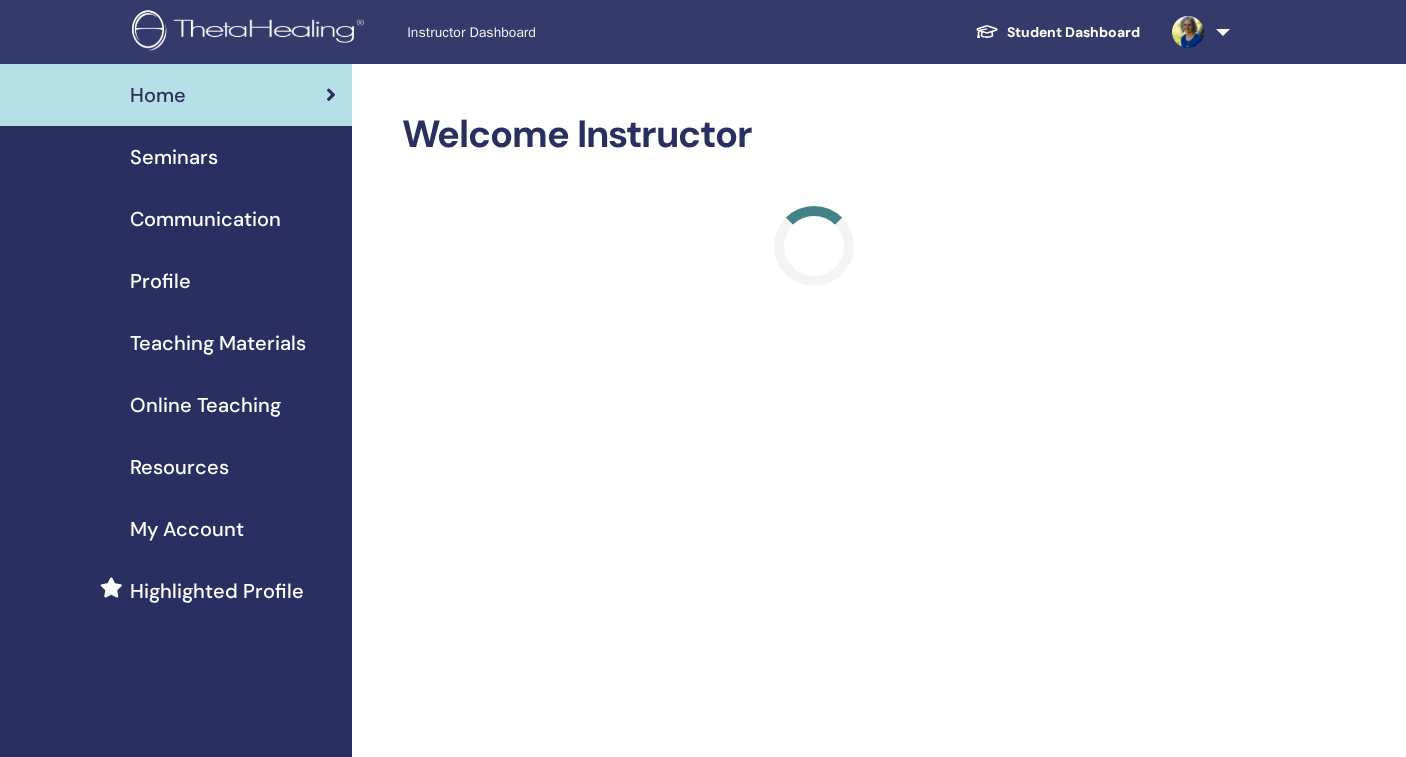 click on "Online Teaching" at bounding box center [205, 405] 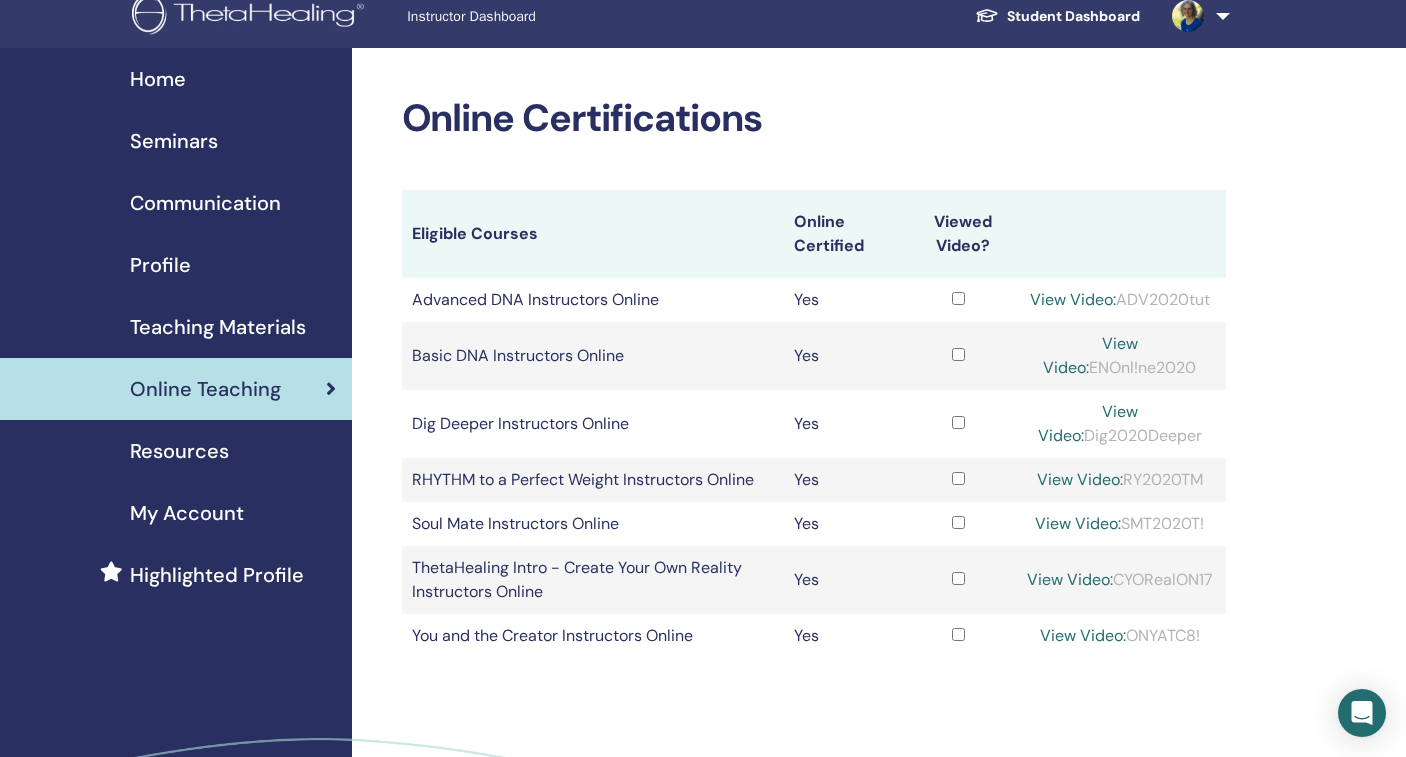 scroll, scrollTop: 53, scrollLeft: 0, axis: vertical 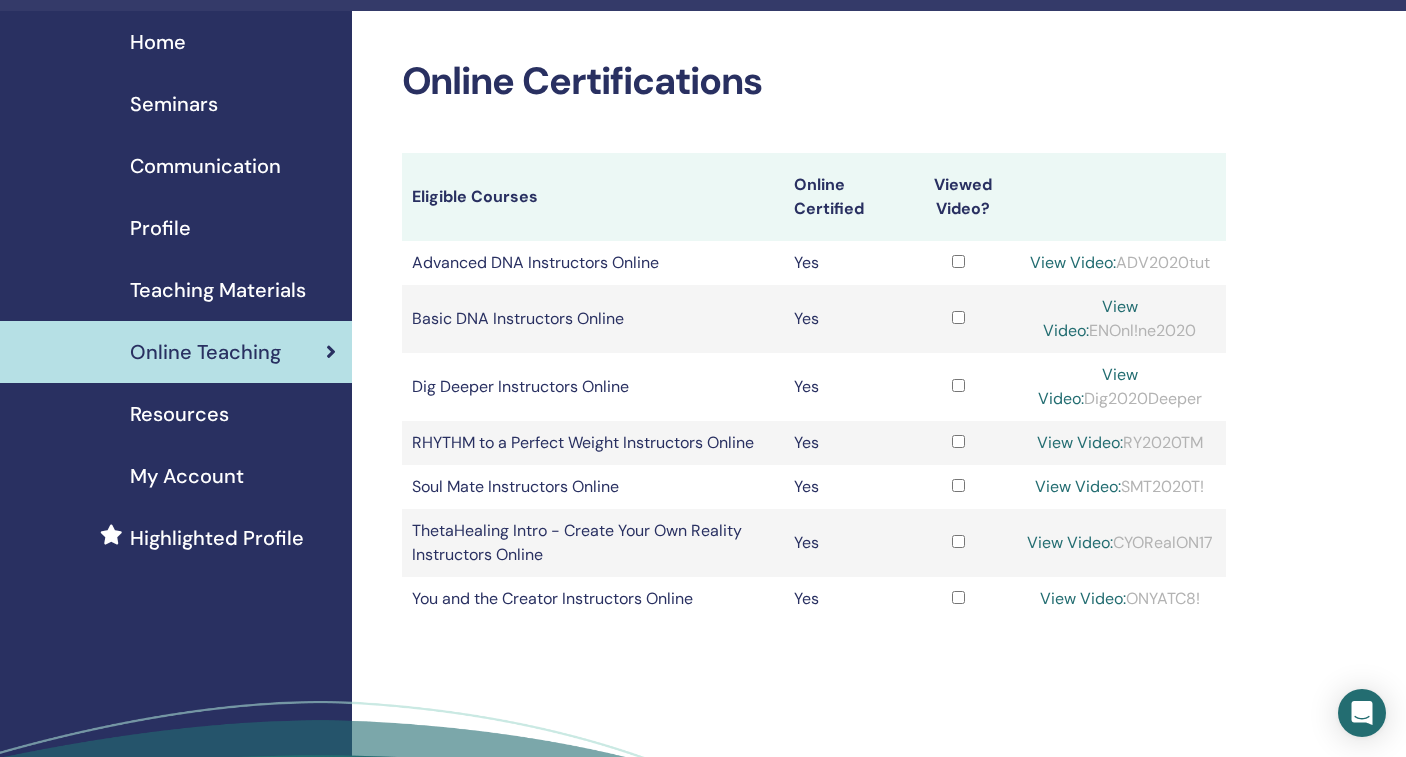 click on "Teaching Materials" at bounding box center [218, 290] 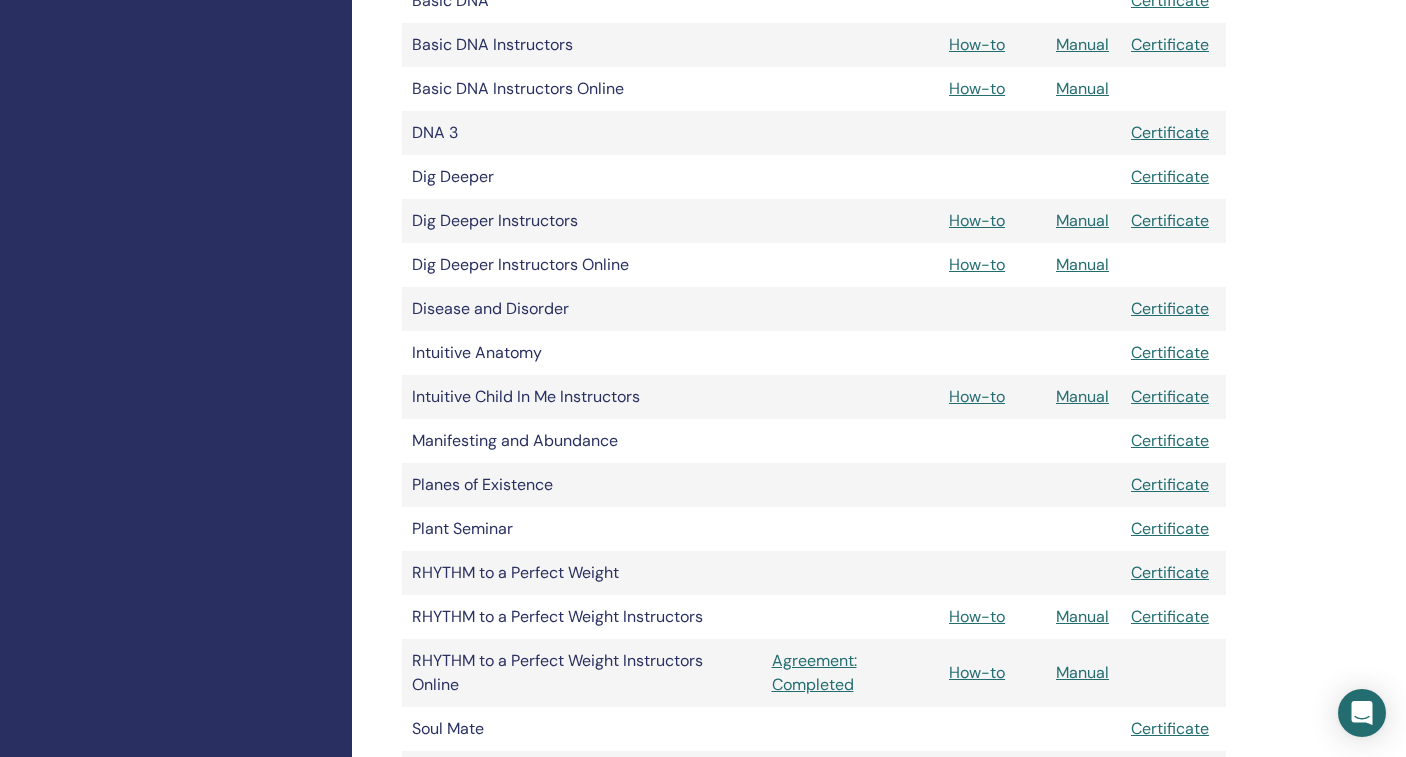 scroll, scrollTop: 721, scrollLeft: 0, axis: vertical 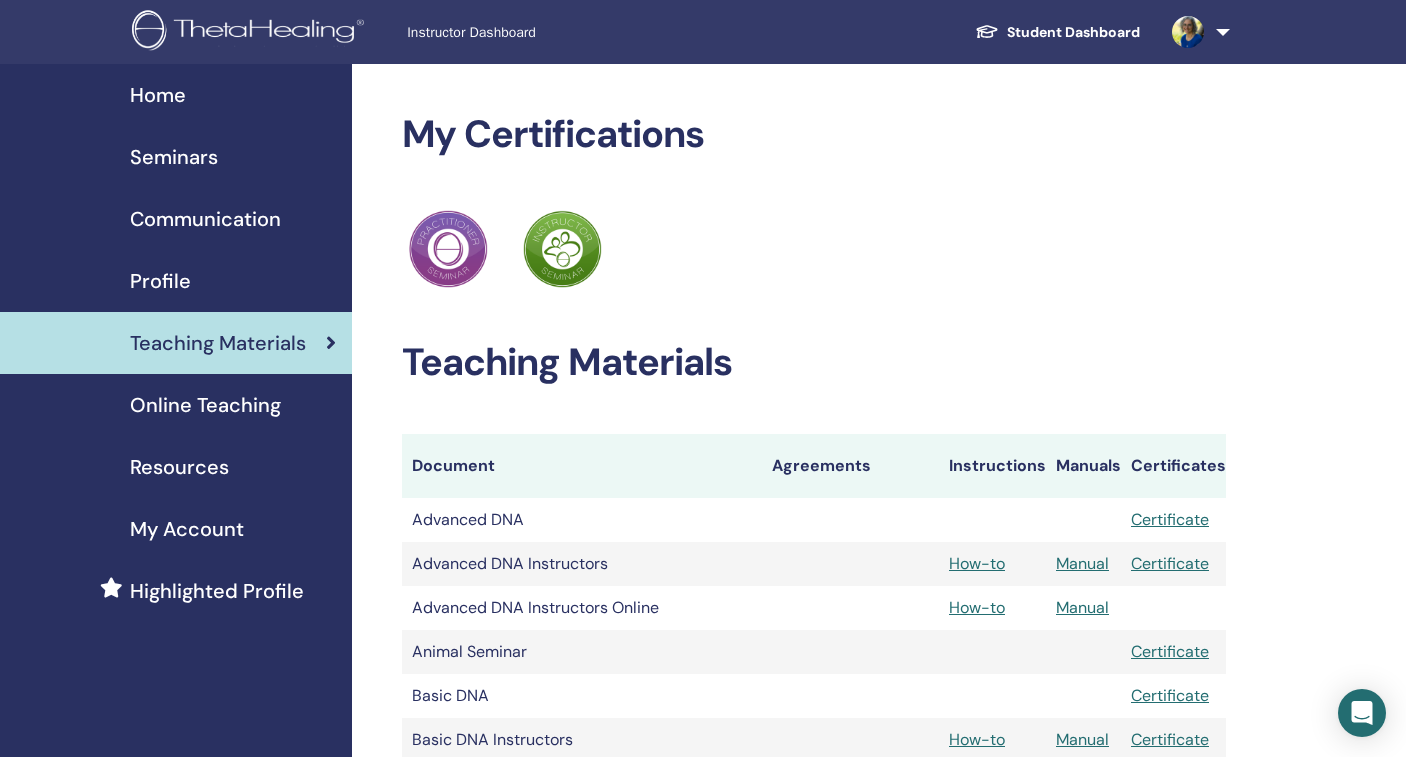 click on "Seminars" at bounding box center [174, 157] 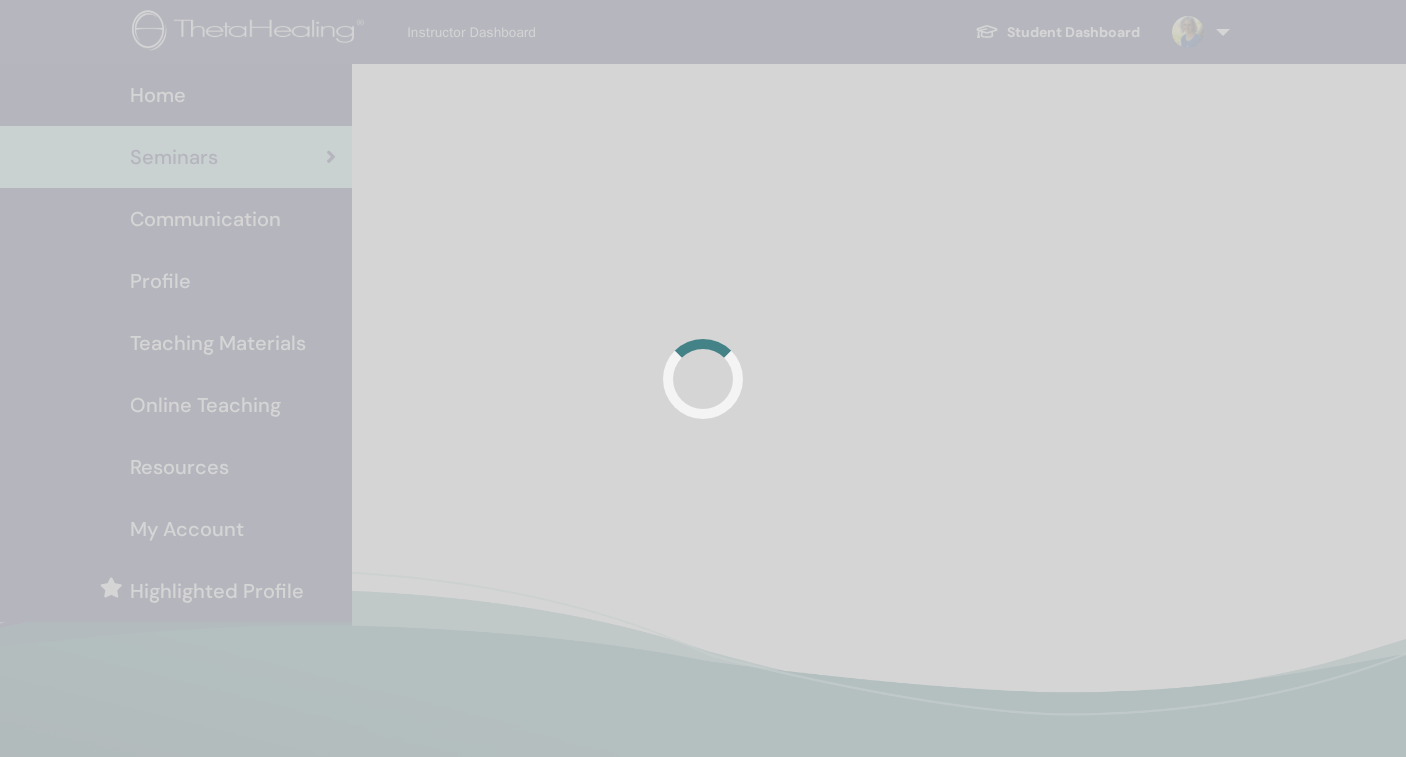 scroll, scrollTop: 0, scrollLeft: 0, axis: both 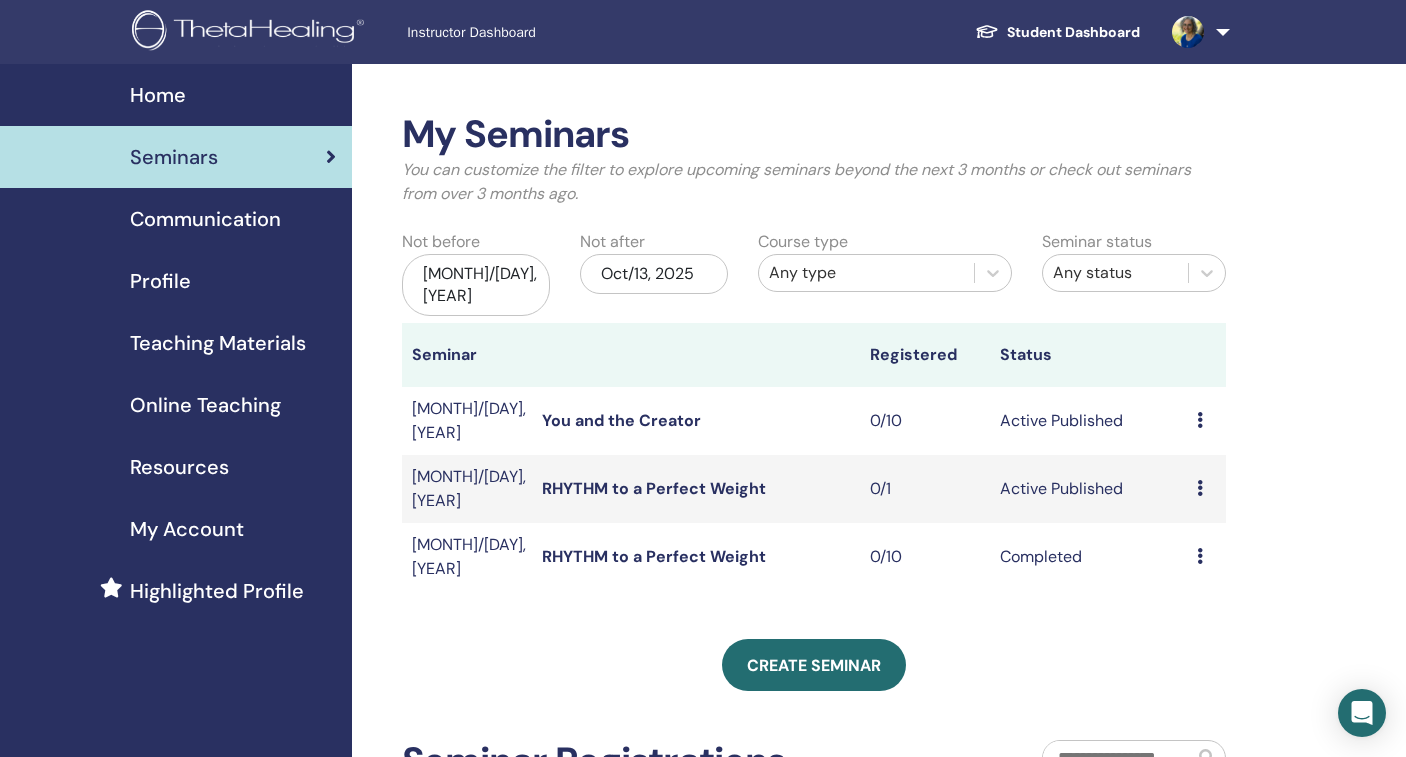 click on "Preview Edit Attendees Cancel" at bounding box center (1206, 489) 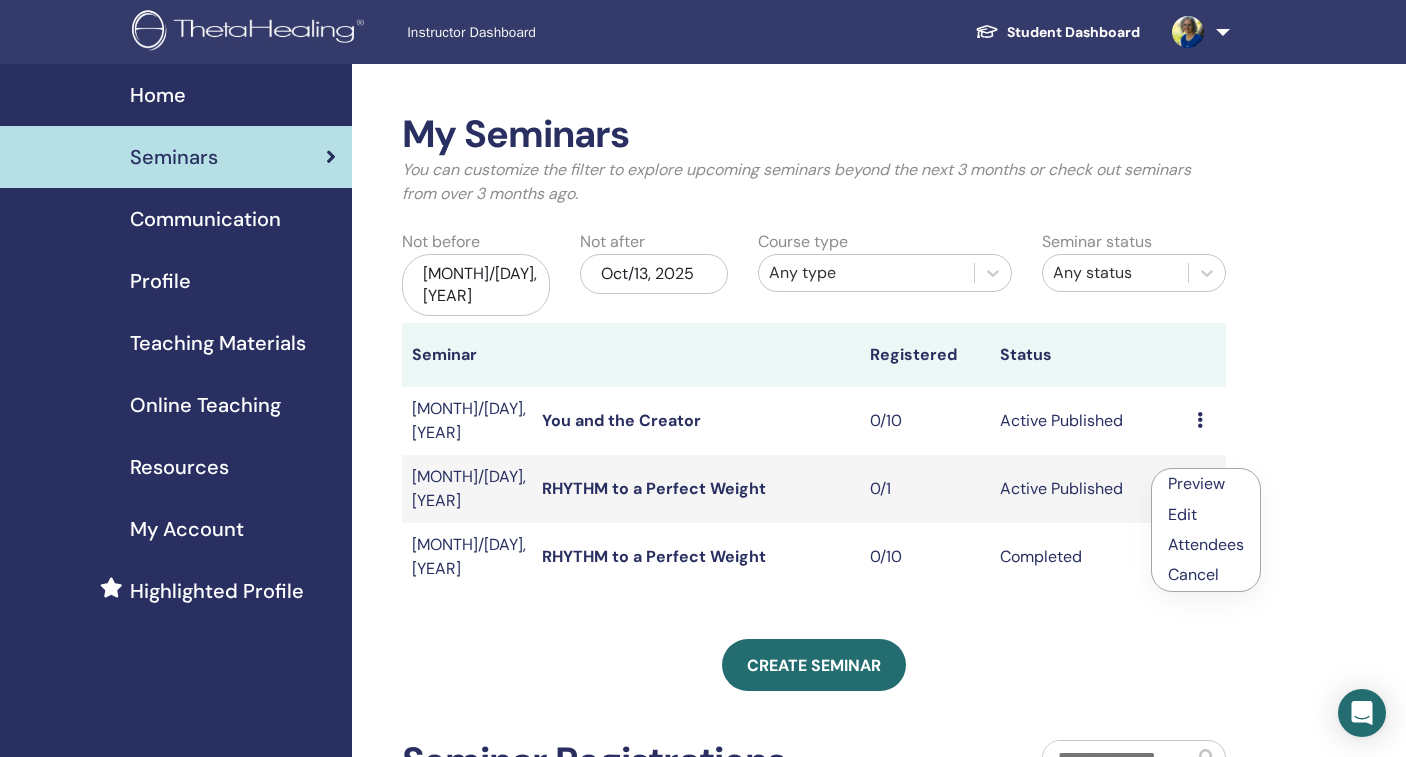 click on "Edit" at bounding box center (1182, 514) 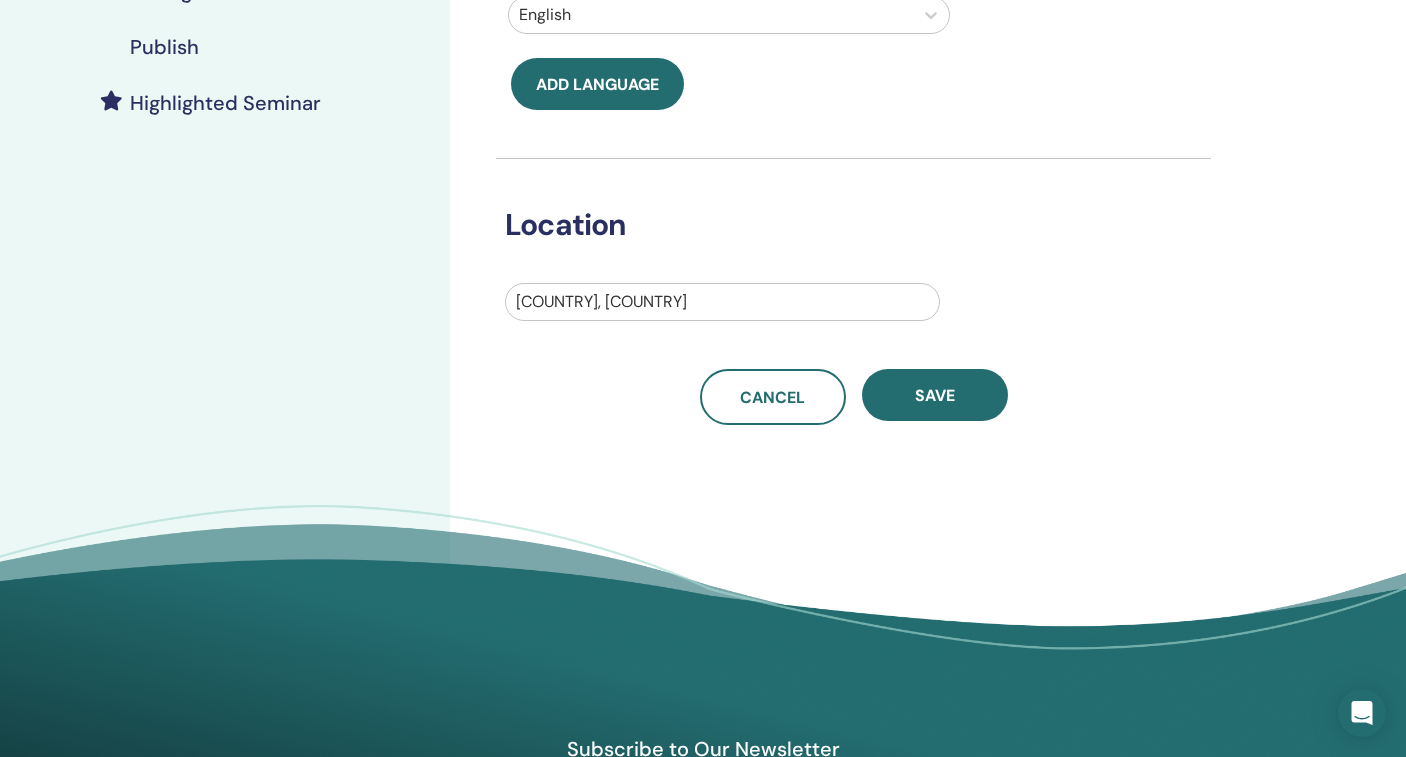 scroll, scrollTop: 534, scrollLeft: 0, axis: vertical 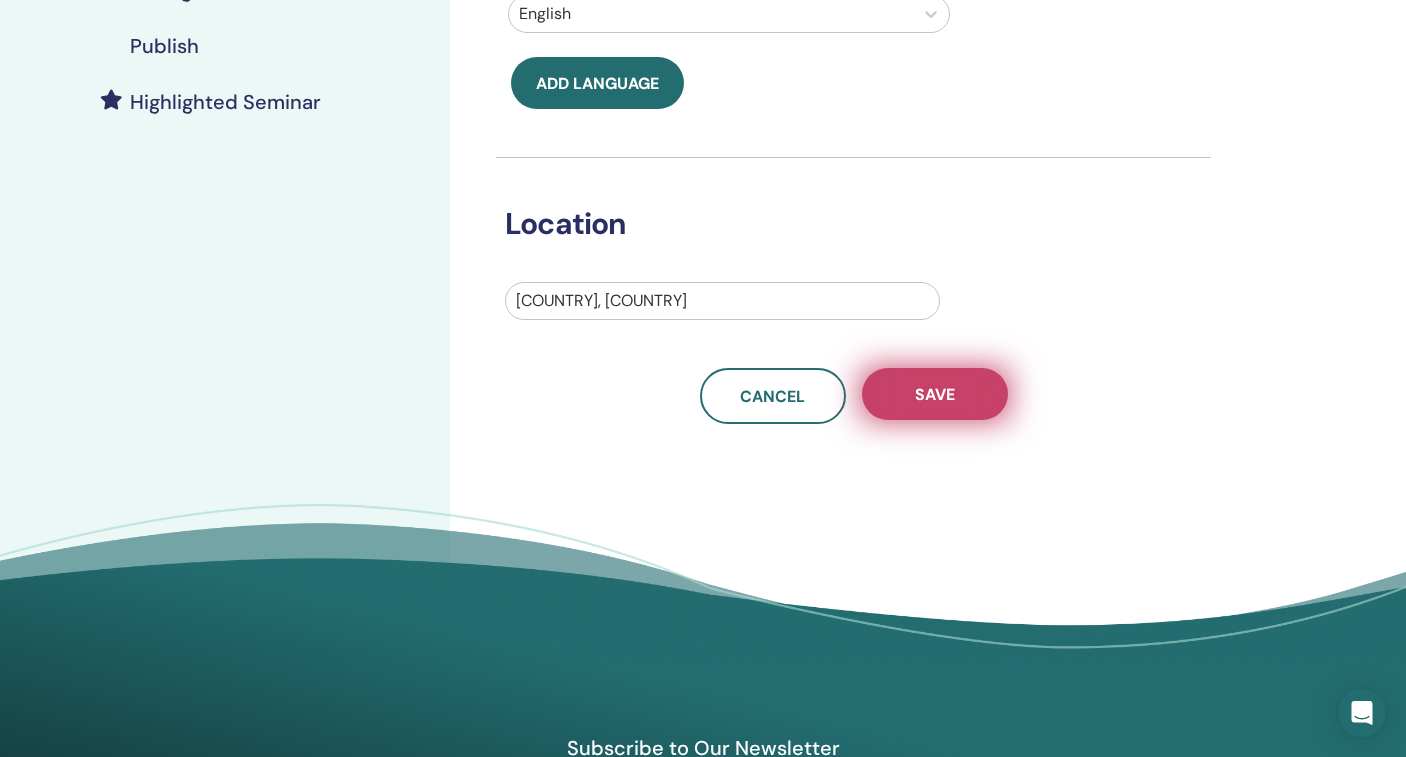 click on "Save" at bounding box center (935, 394) 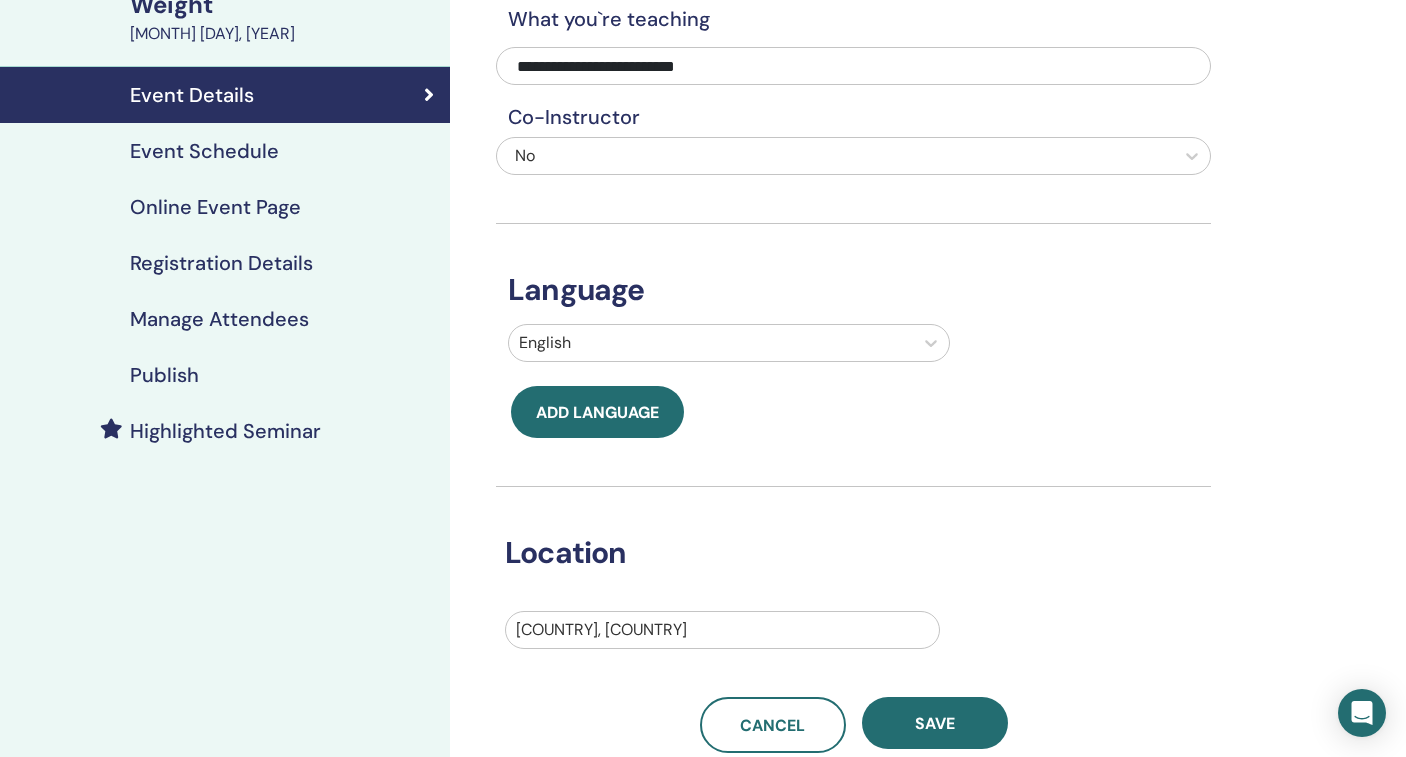 scroll, scrollTop: 202, scrollLeft: 0, axis: vertical 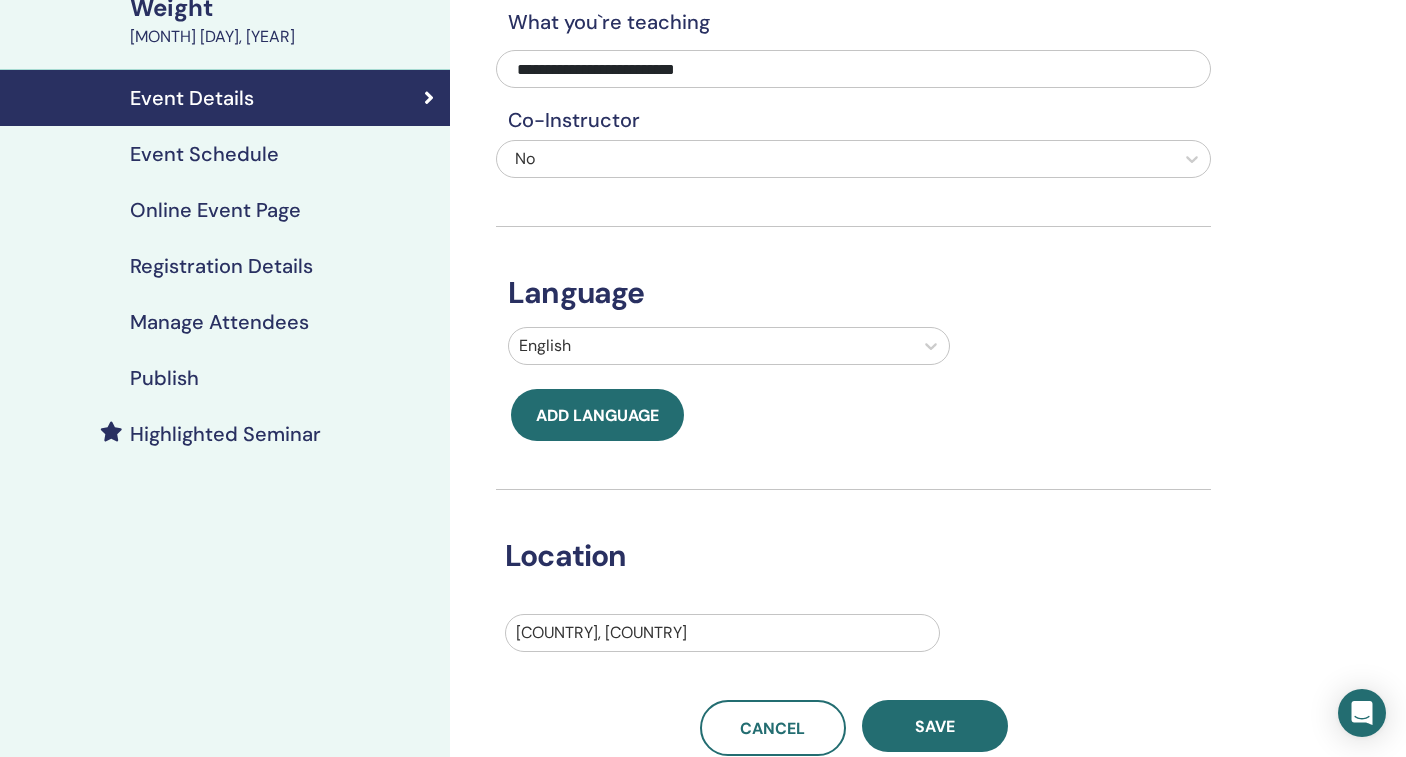 click on "Registration Details" at bounding box center (221, 266) 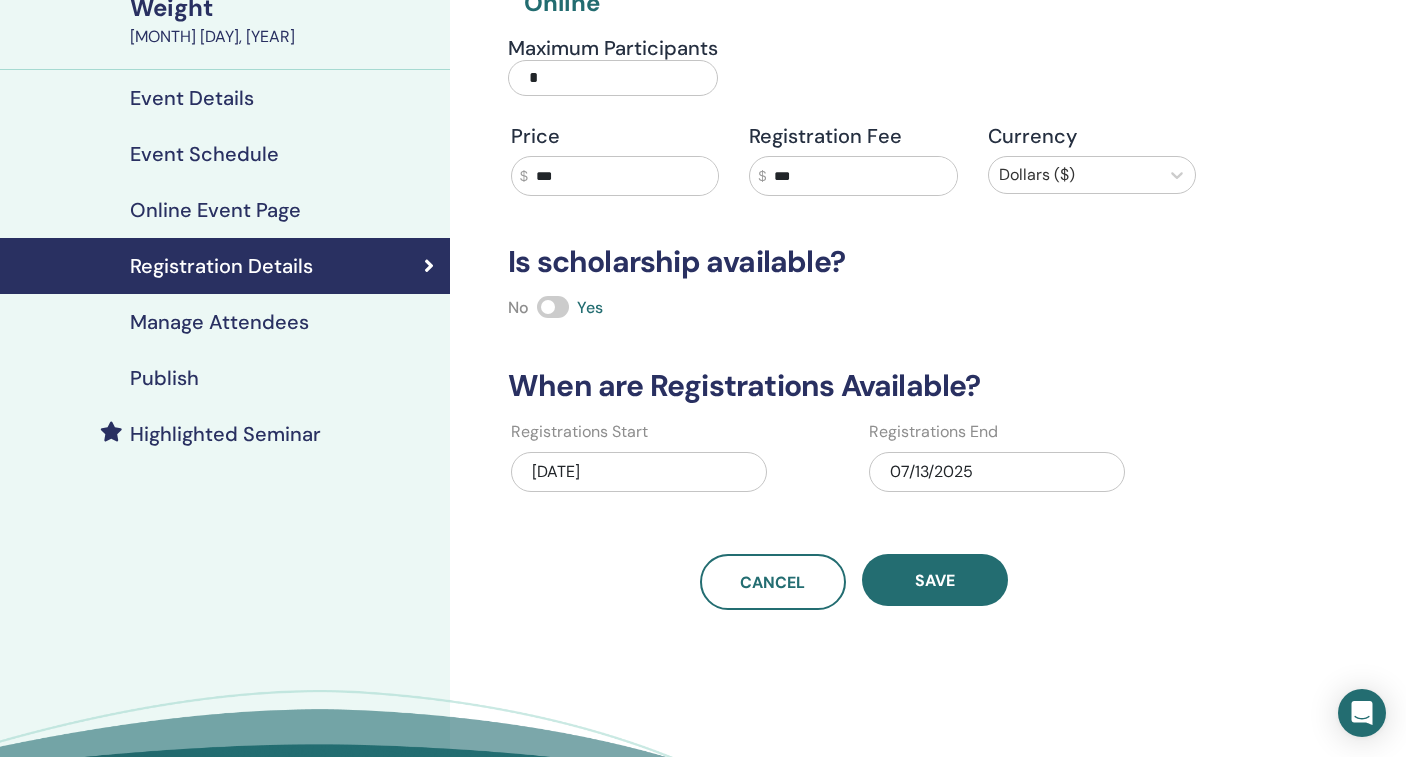 drag, startPoint x: 537, startPoint y: 87, endPoint x: 499, endPoint y: 84, distance: 38.118237 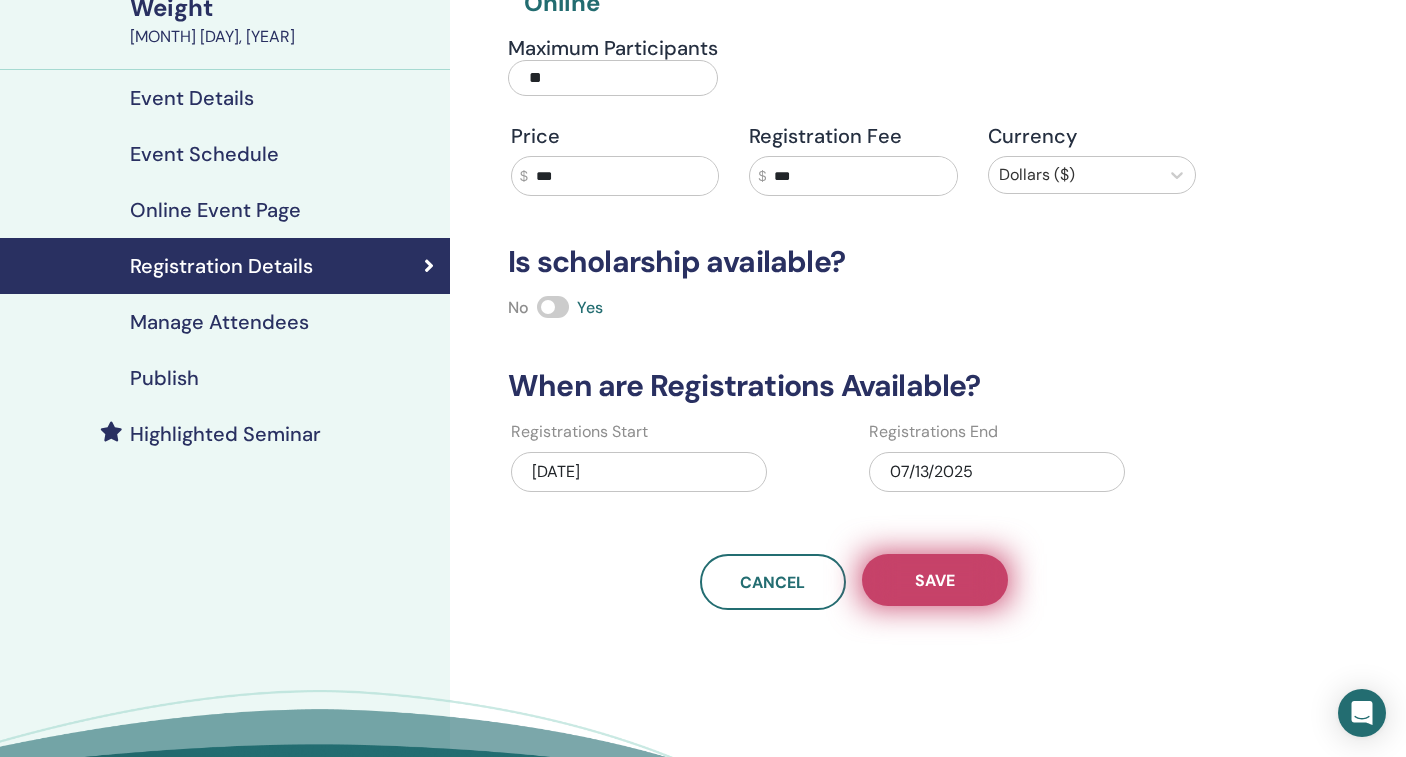 type on "**" 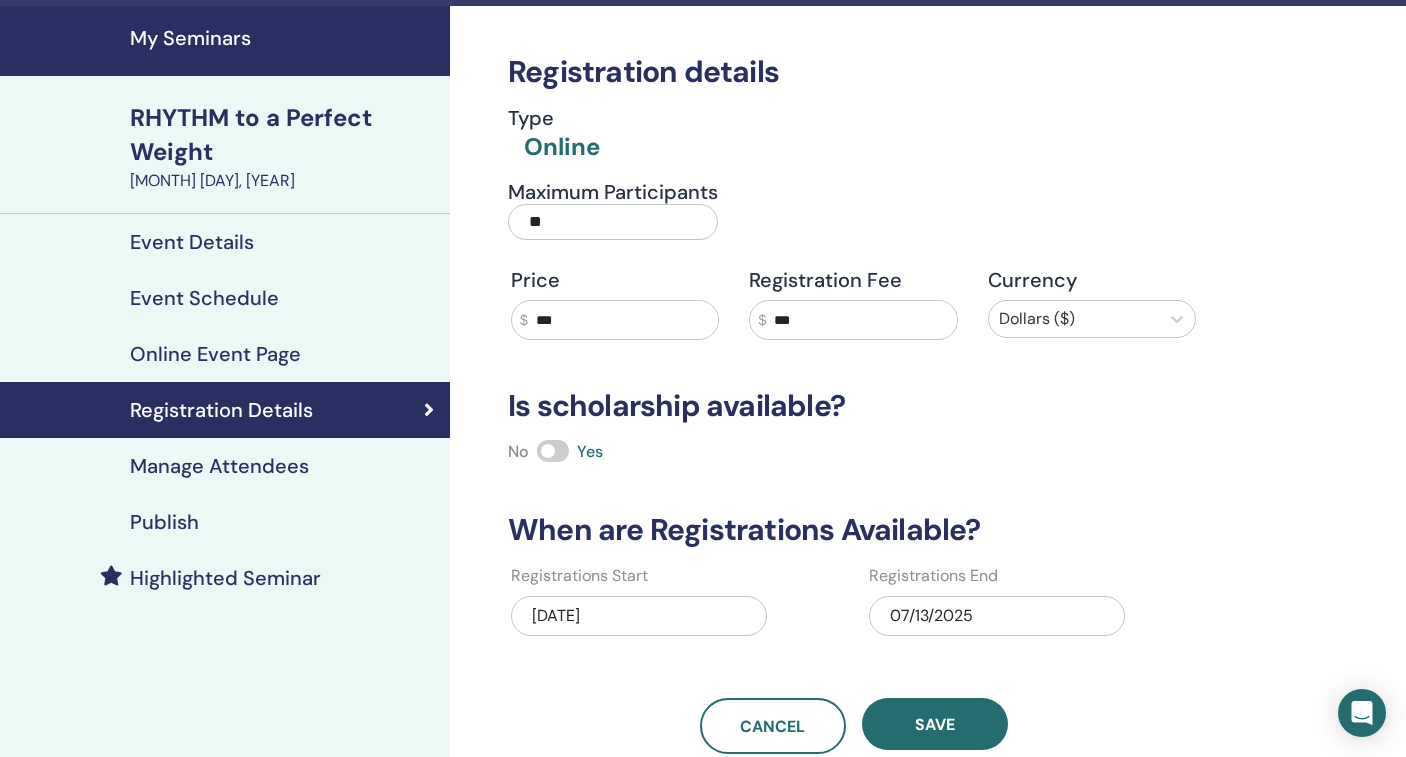 scroll, scrollTop: 0, scrollLeft: 0, axis: both 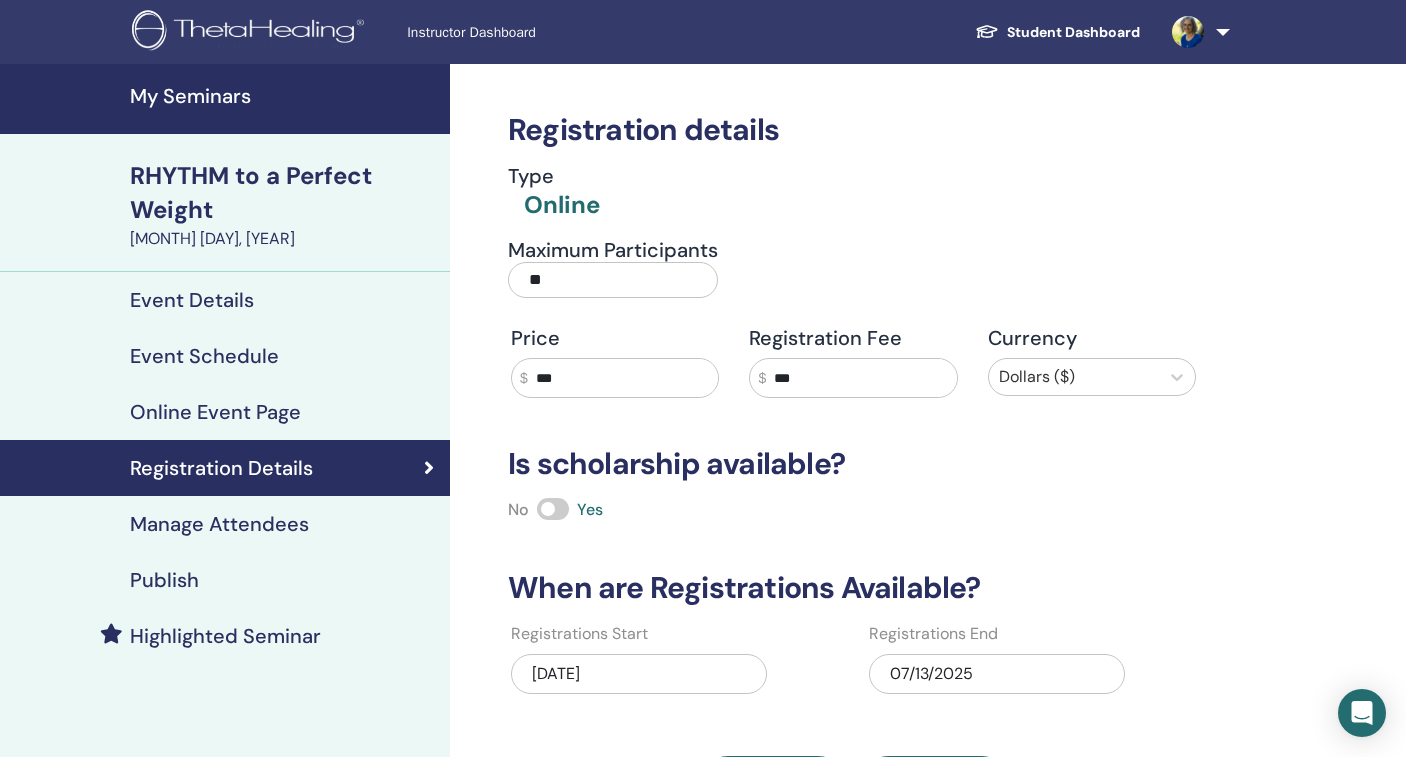 click on "My Seminars" at bounding box center [284, 96] 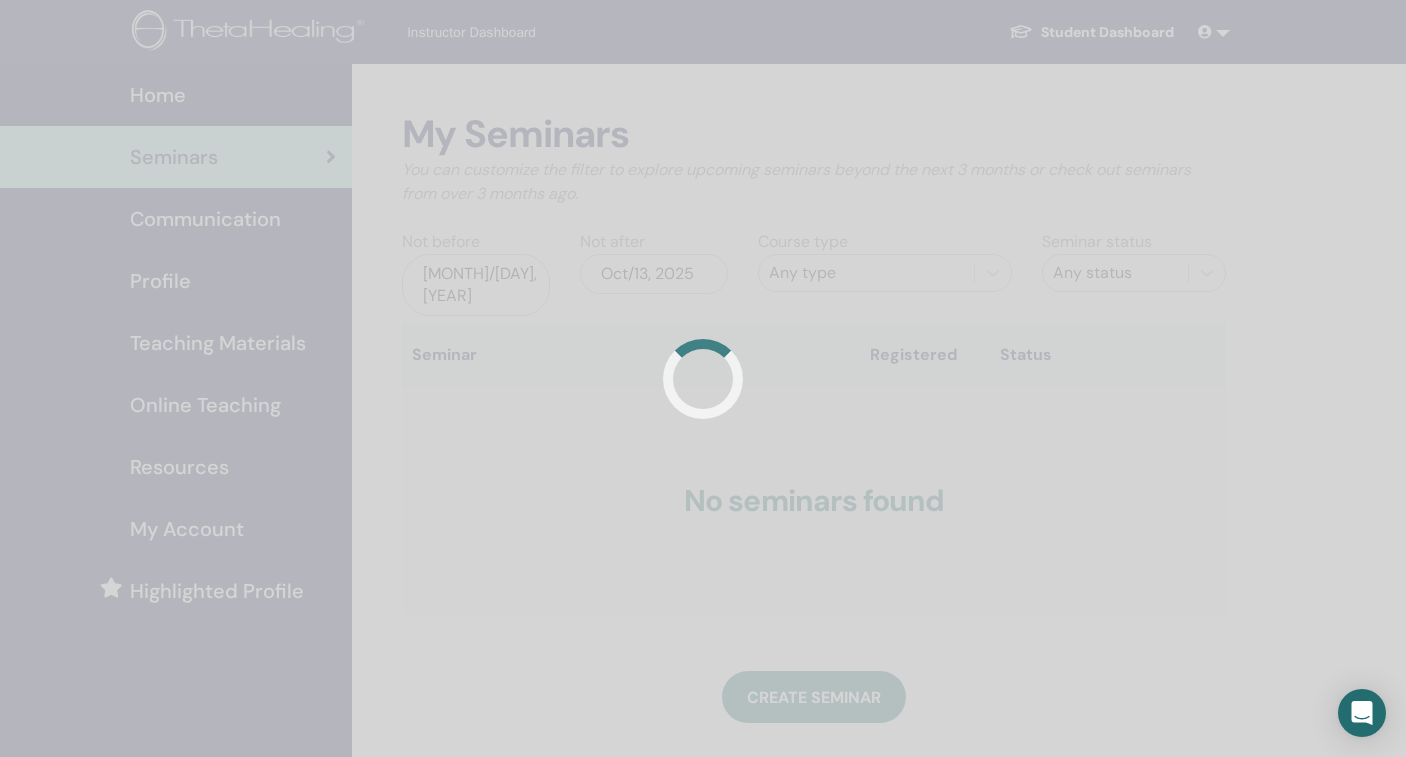 scroll, scrollTop: 0, scrollLeft: 0, axis: both 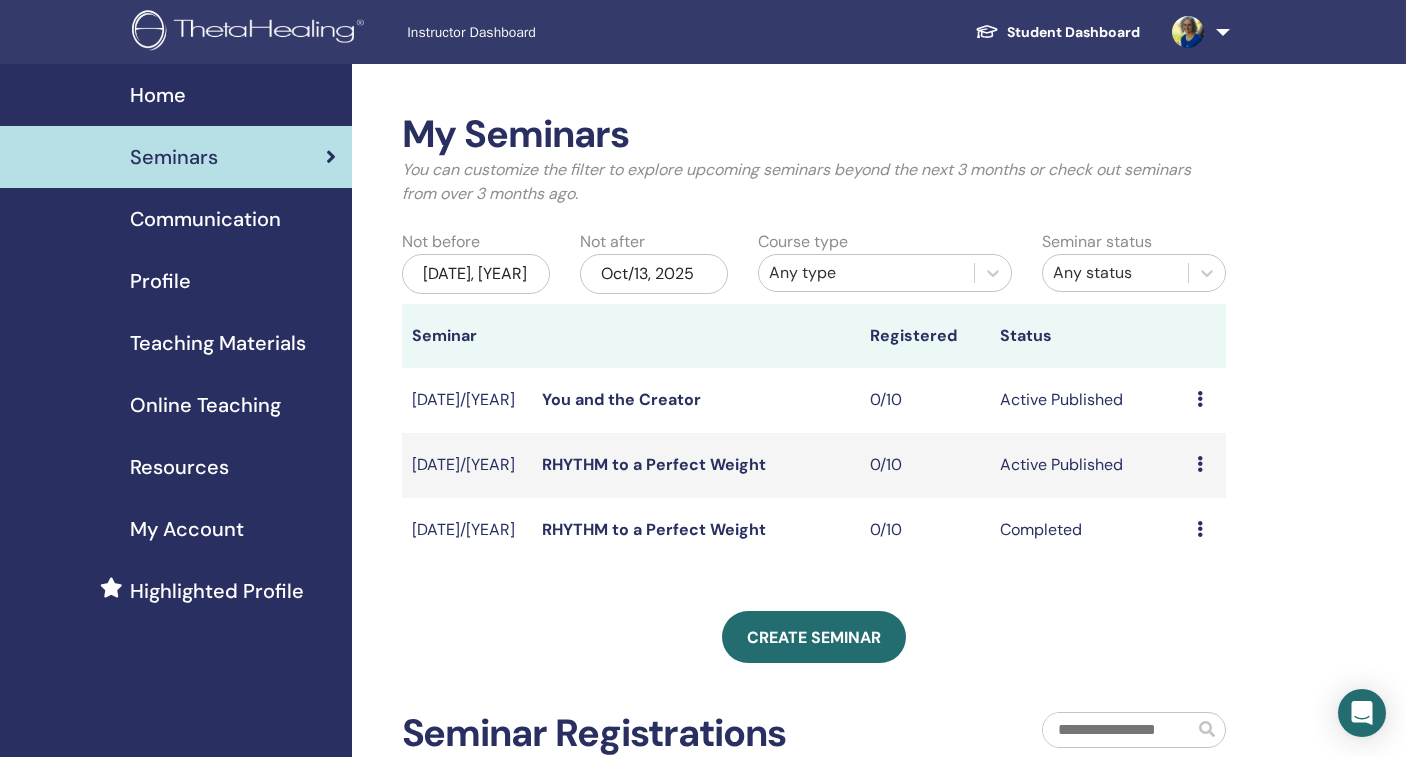click at bounding box center [1200, 529] 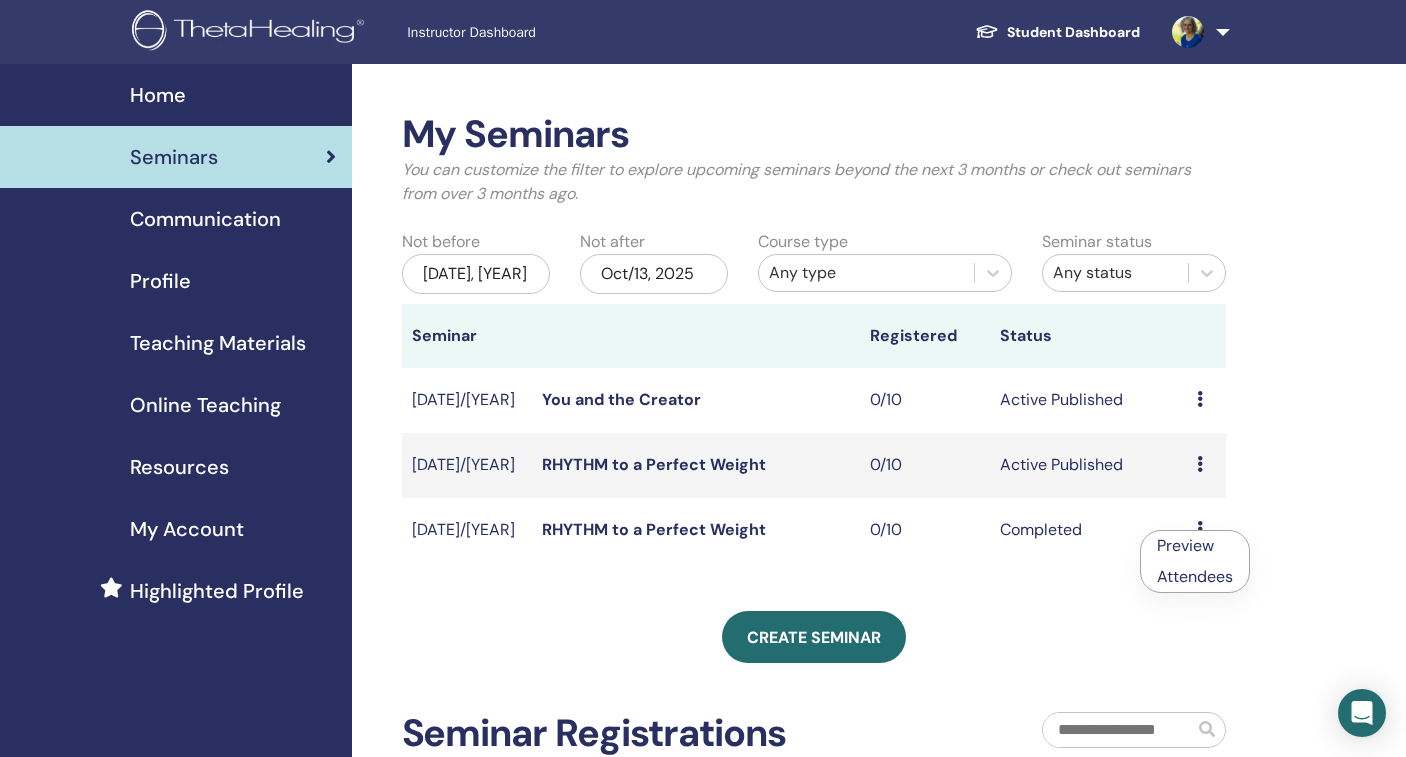 click on "My Seminars You can customize the filter to explore upcoming seminars beyond the next 3 months or check out seminars from over 3 months ago. Not before Apr/13, 2025 Not after Oct/13, 2025 Course type Any type Seminar status Any status Seminar Registered Status Aug/01, 2025 You and the Creator 0/10 Active Published Preview Edit Attendees Cancel Jul/13, 2025 RHYTHM to a Perfect Weight 0/10 Active Published Preview Edit Attendees Cancel Jun/29, 2025 RHYTHM to a Perfect Weight 0/10 Completed Preview Attendees Create seminar Seminar Registrations Order No. Attendee Event Date" at bounding box center (814, 470) 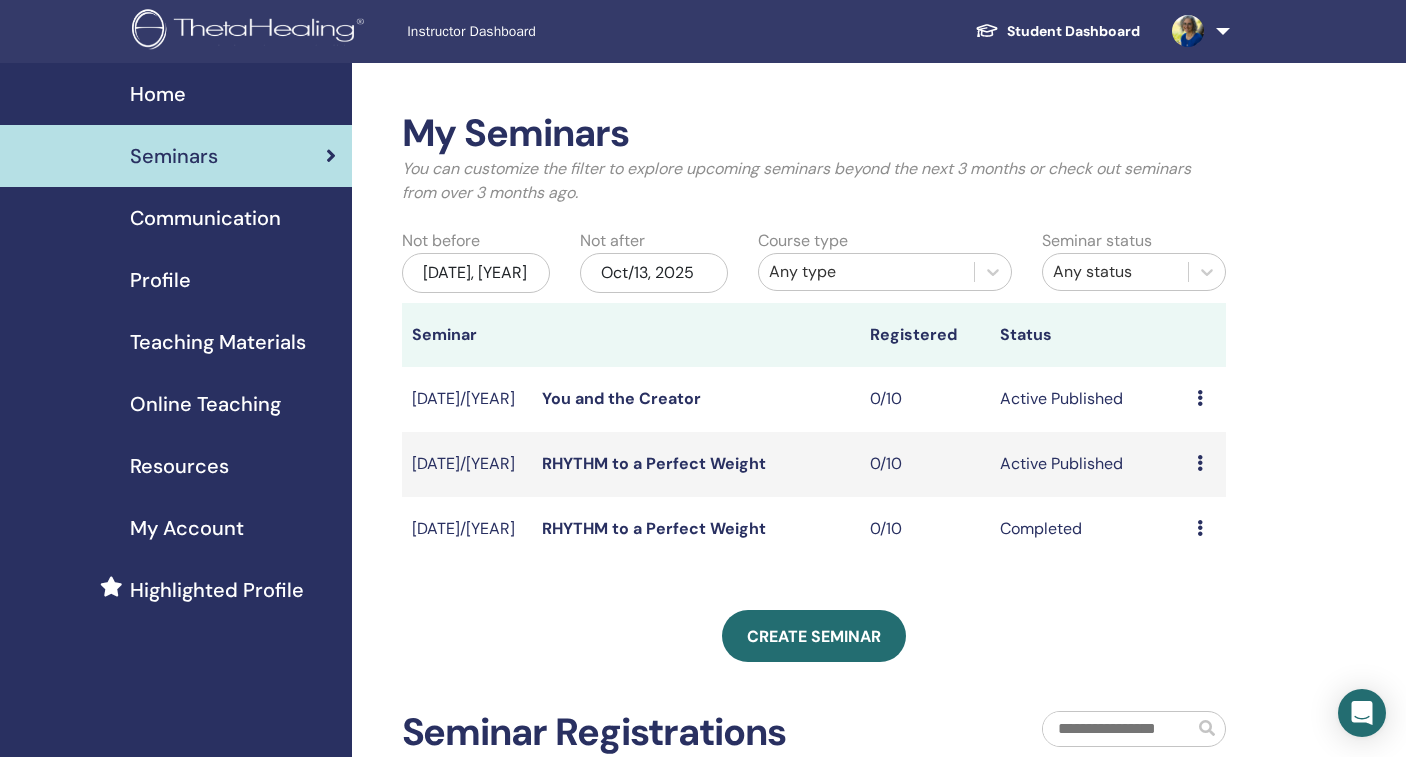 scroll, scrollTop: 0, scrollLeft: 0, axis: both 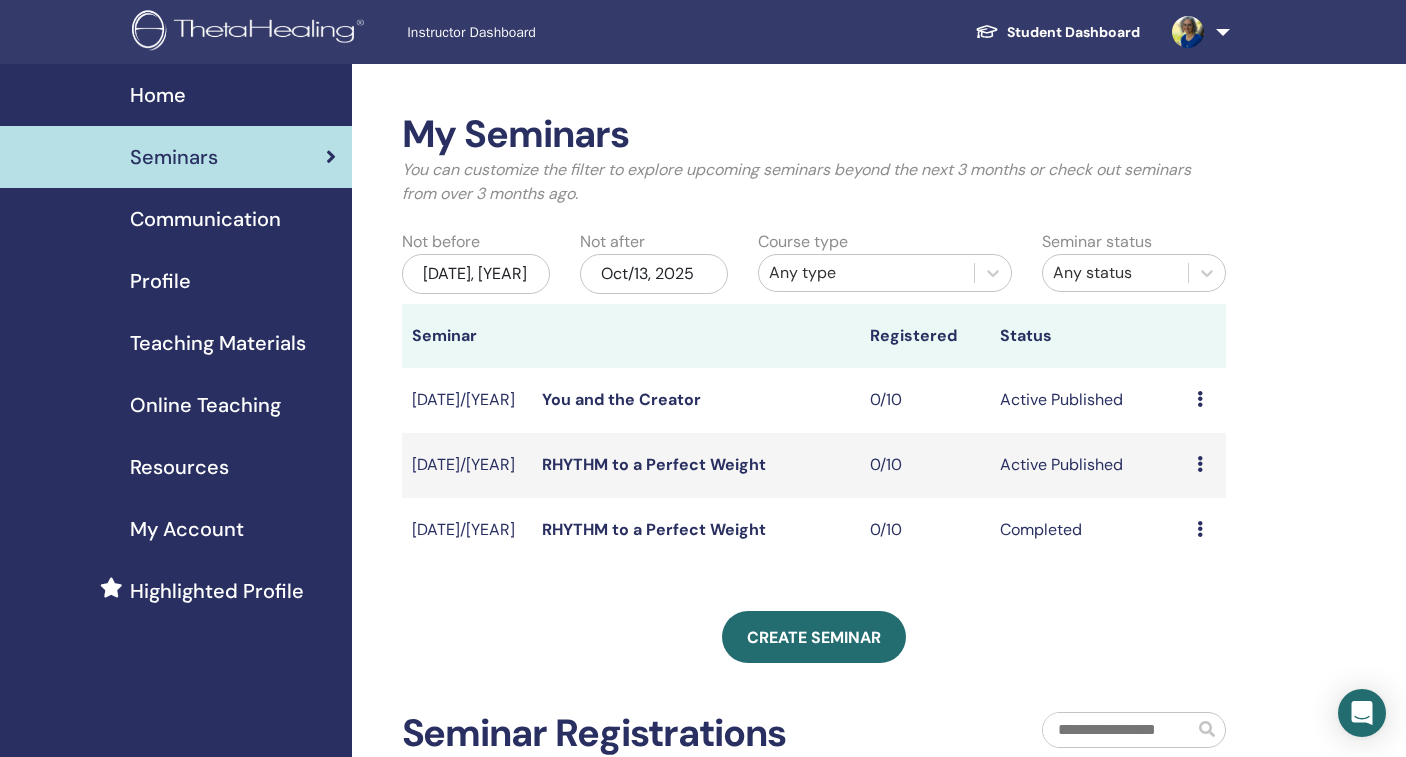 click on "Active Published" at bounding box center [1088, 465] 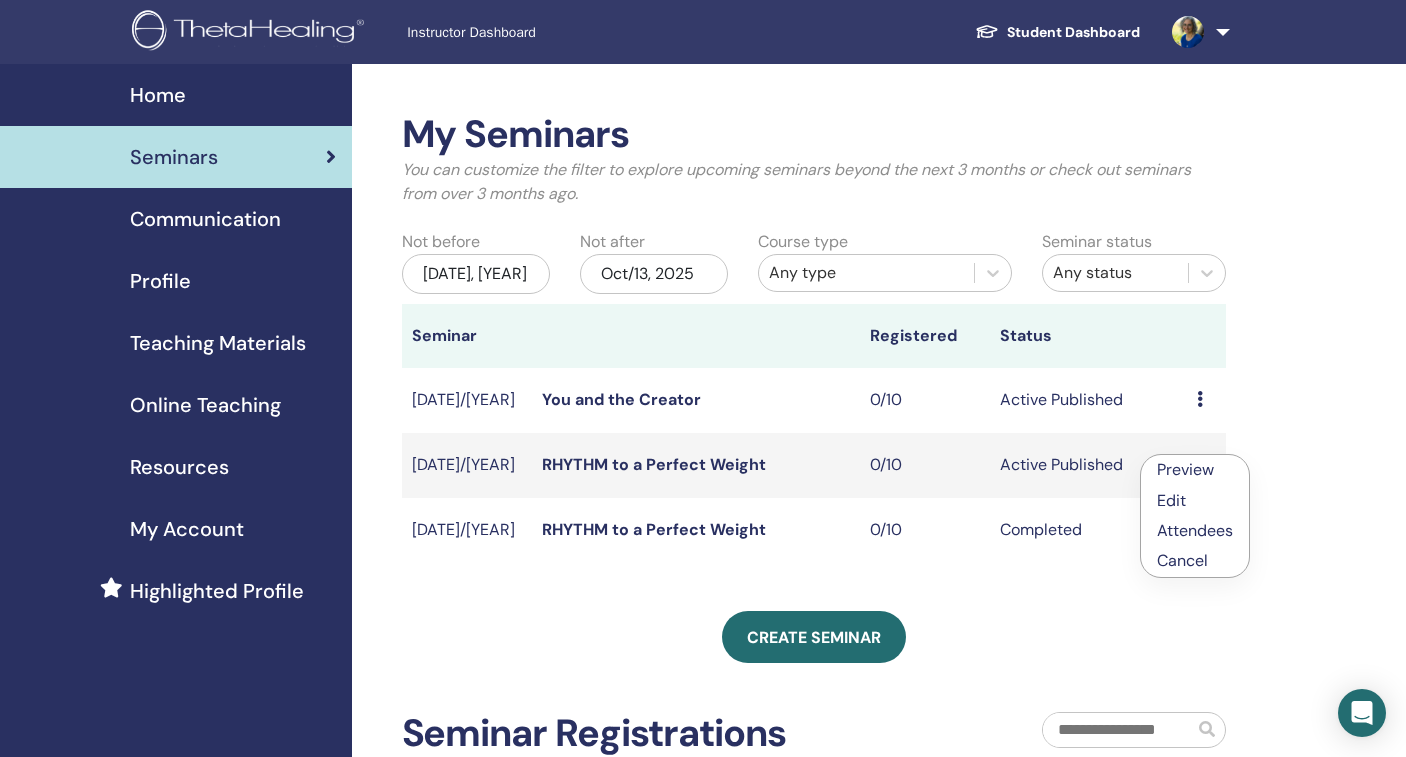 click on "Edit" at bounding box center (1195, 500) 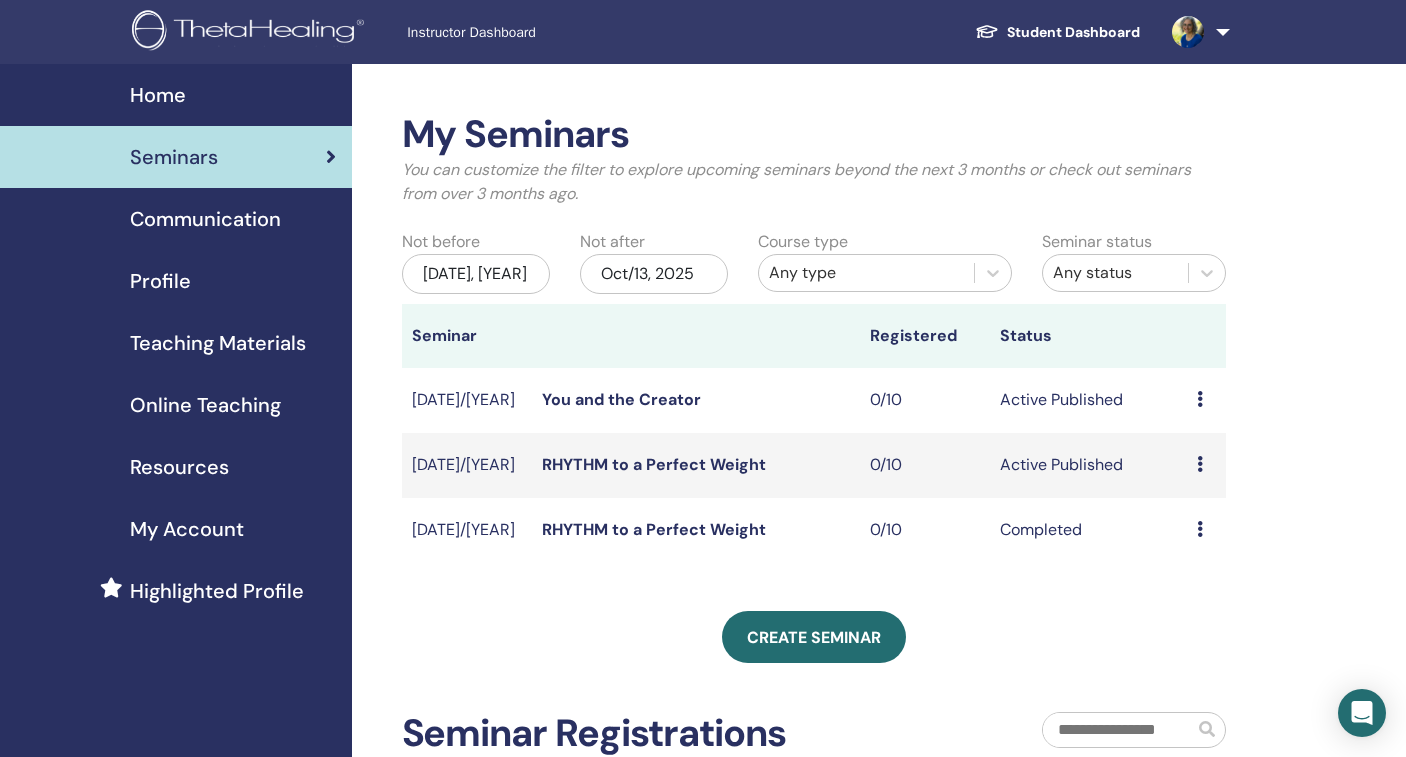 click on "RHYTHM to a Perfect Weight" at bounding box center [654, 464] 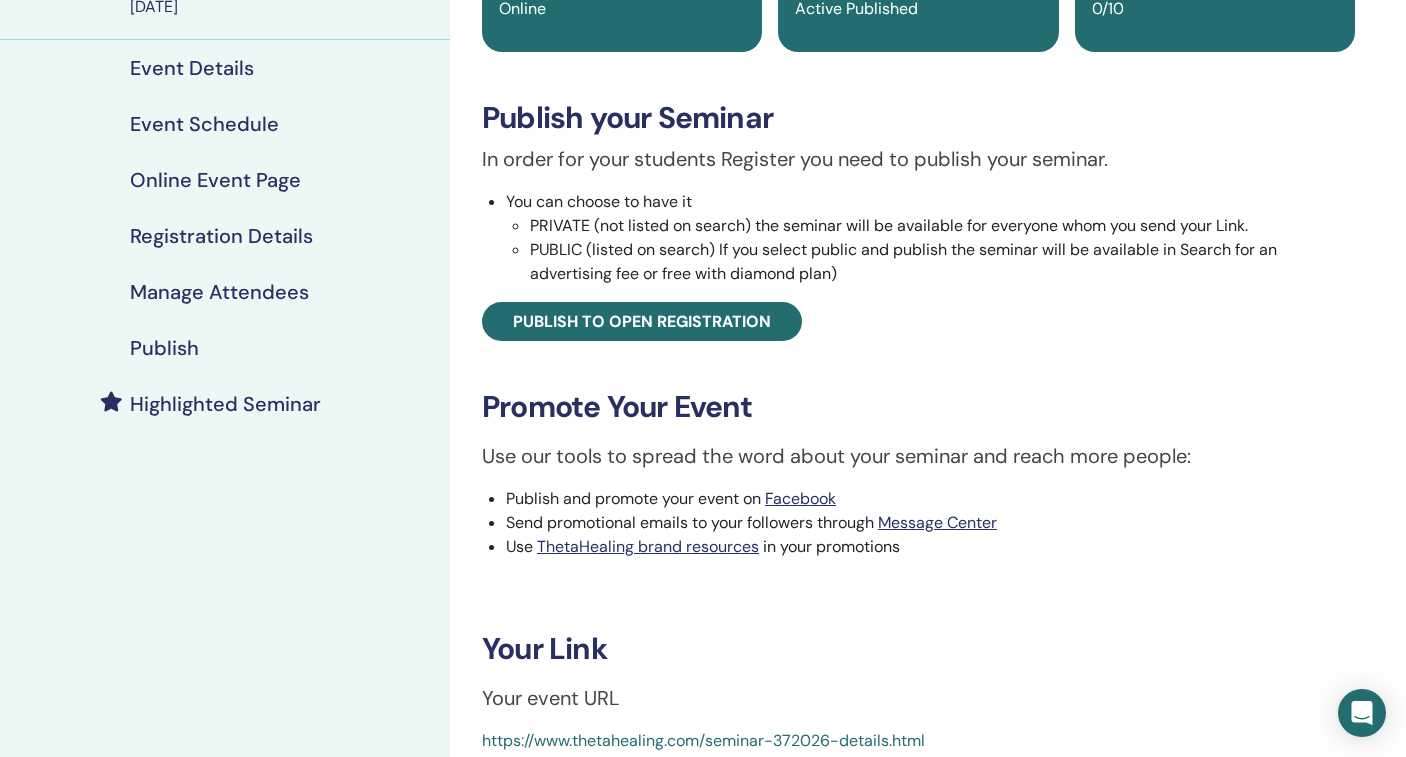 scroll, scrollTop: 199, scrollLeft: 0, axis: vertical 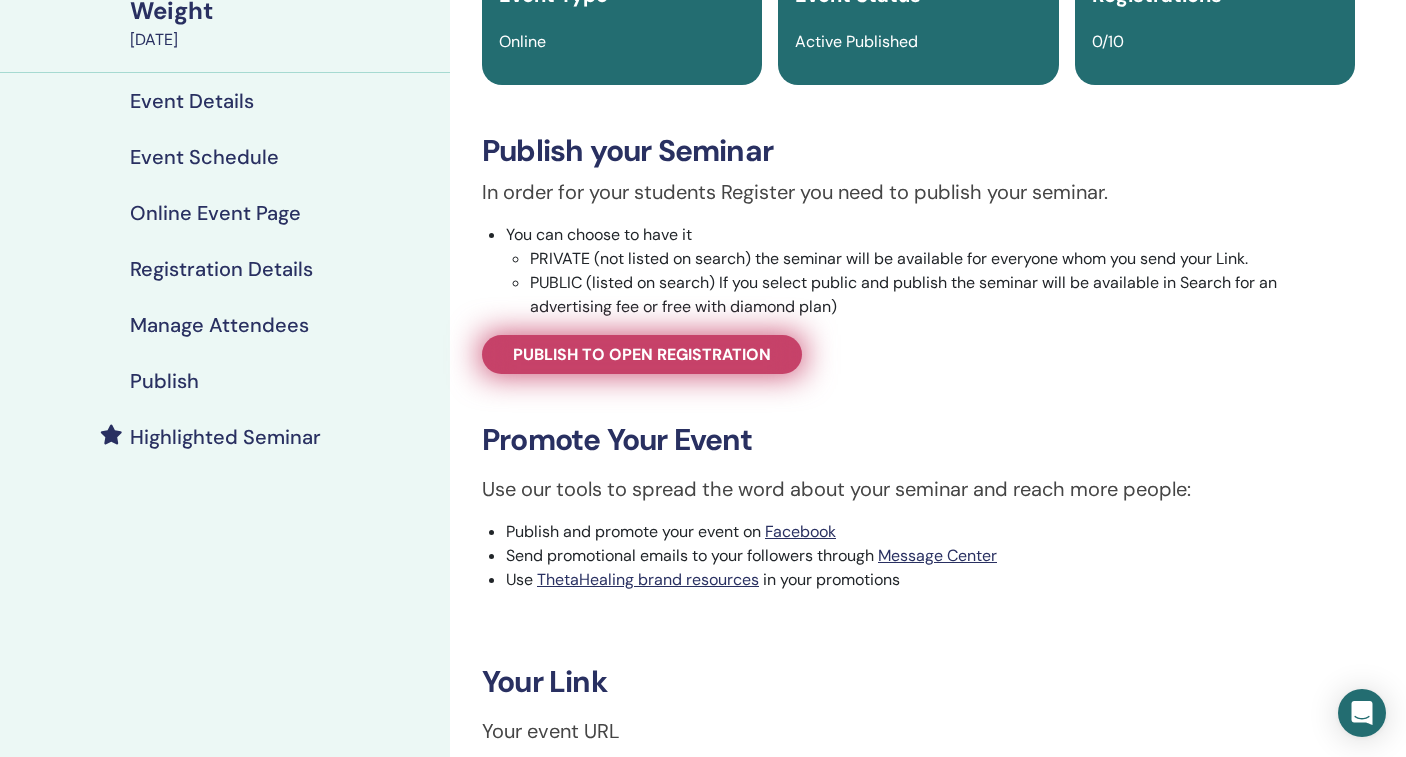 click on "Publish to open registration" at bounding box center [642, 354] 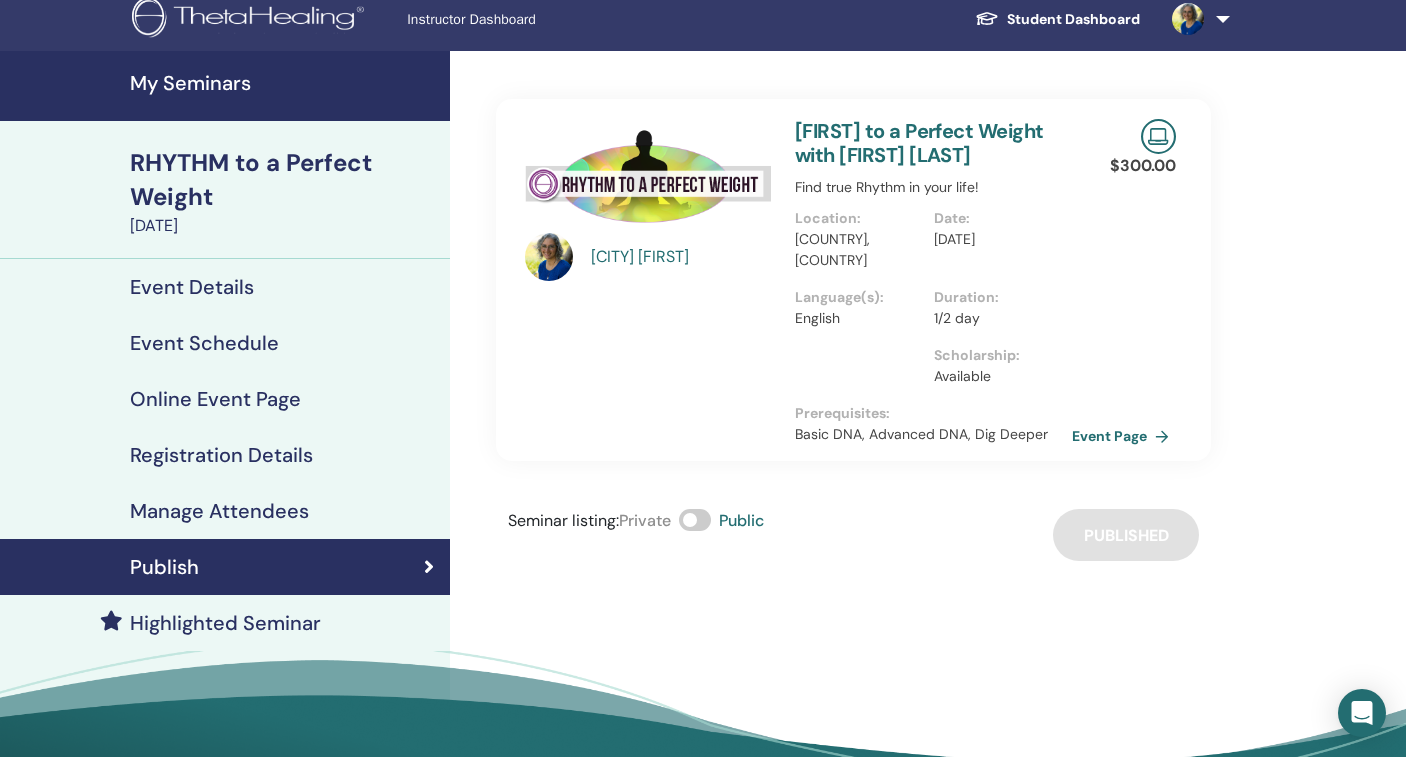 scroll, scrollTop: 0, scrollLeft: 0, axis: both 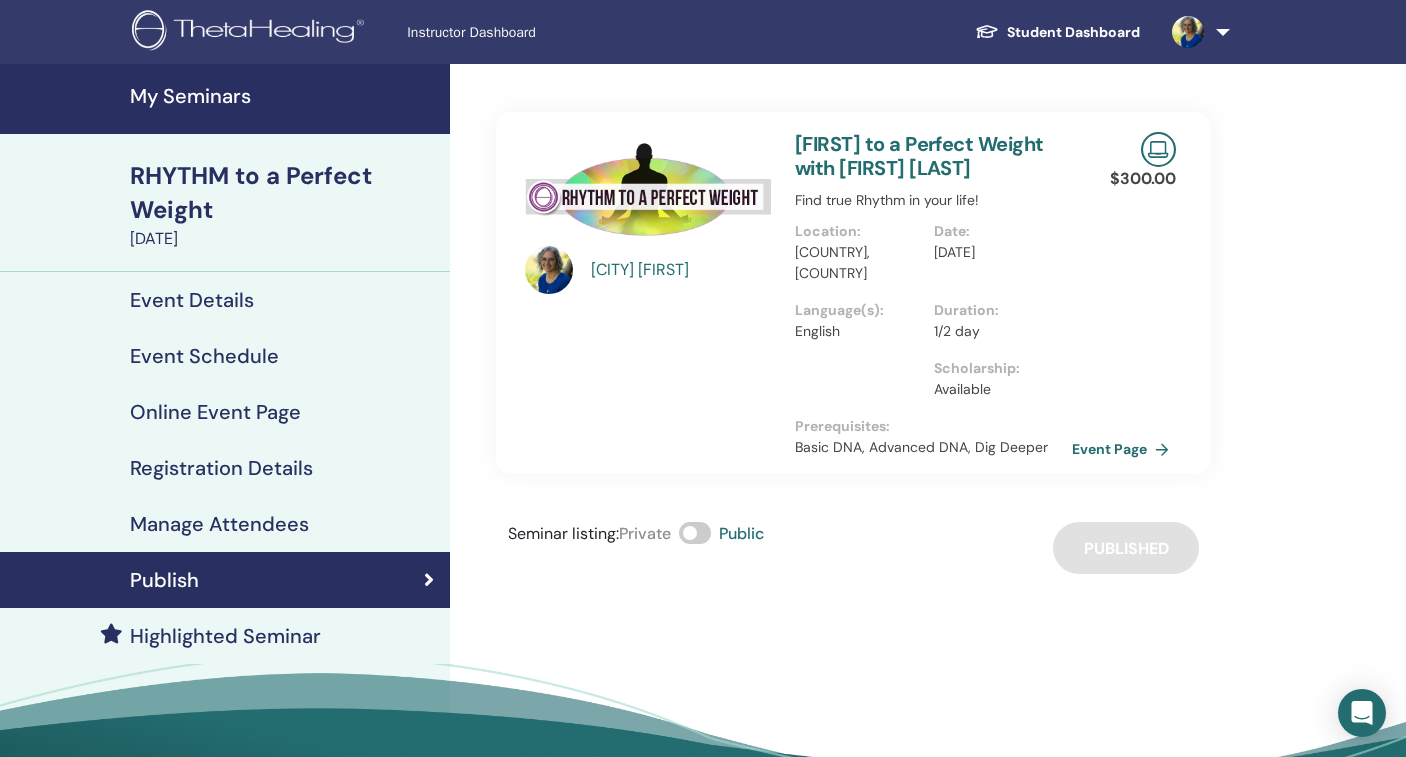 click on "Registration Details" at bounding box center [221, 468] 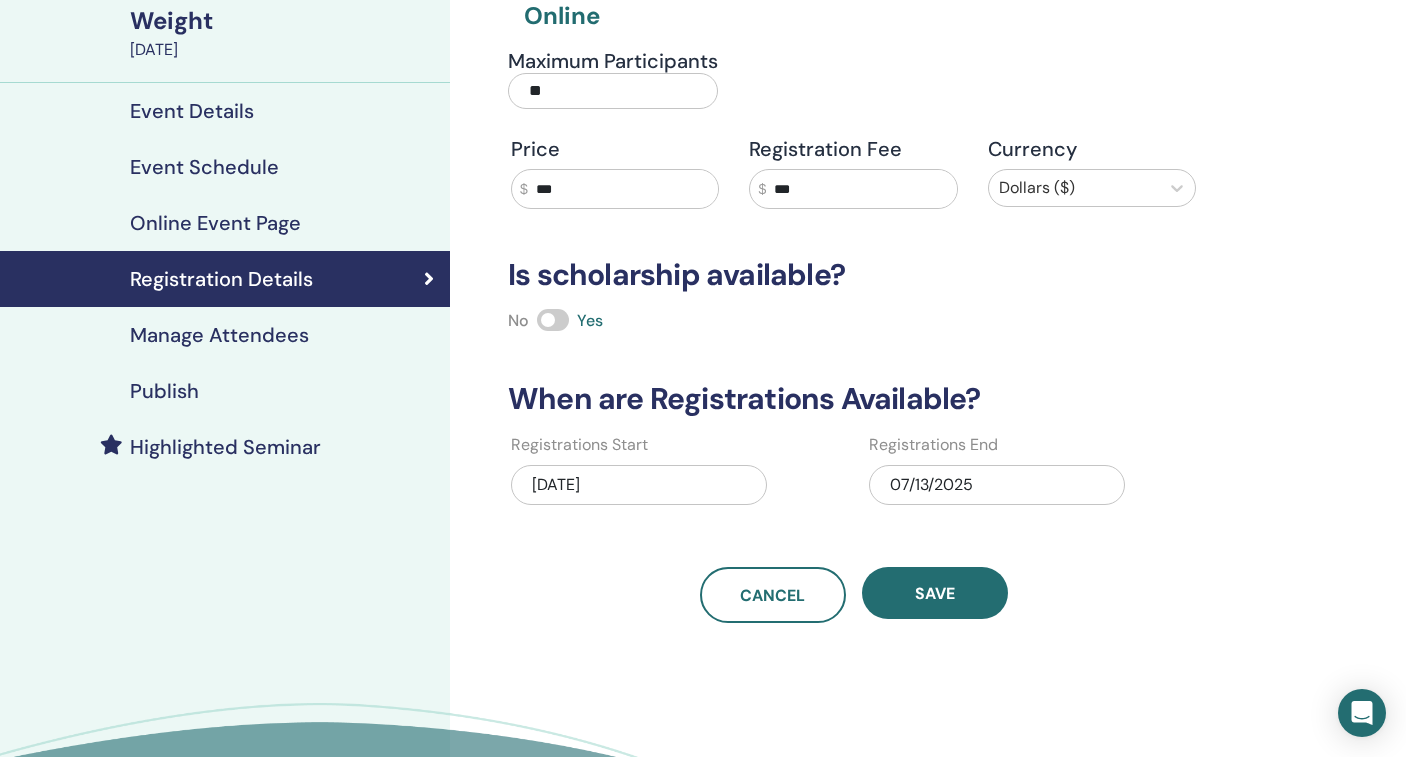 scroll, scrollTop: 280, scrollLeft: 0, axis: vertical 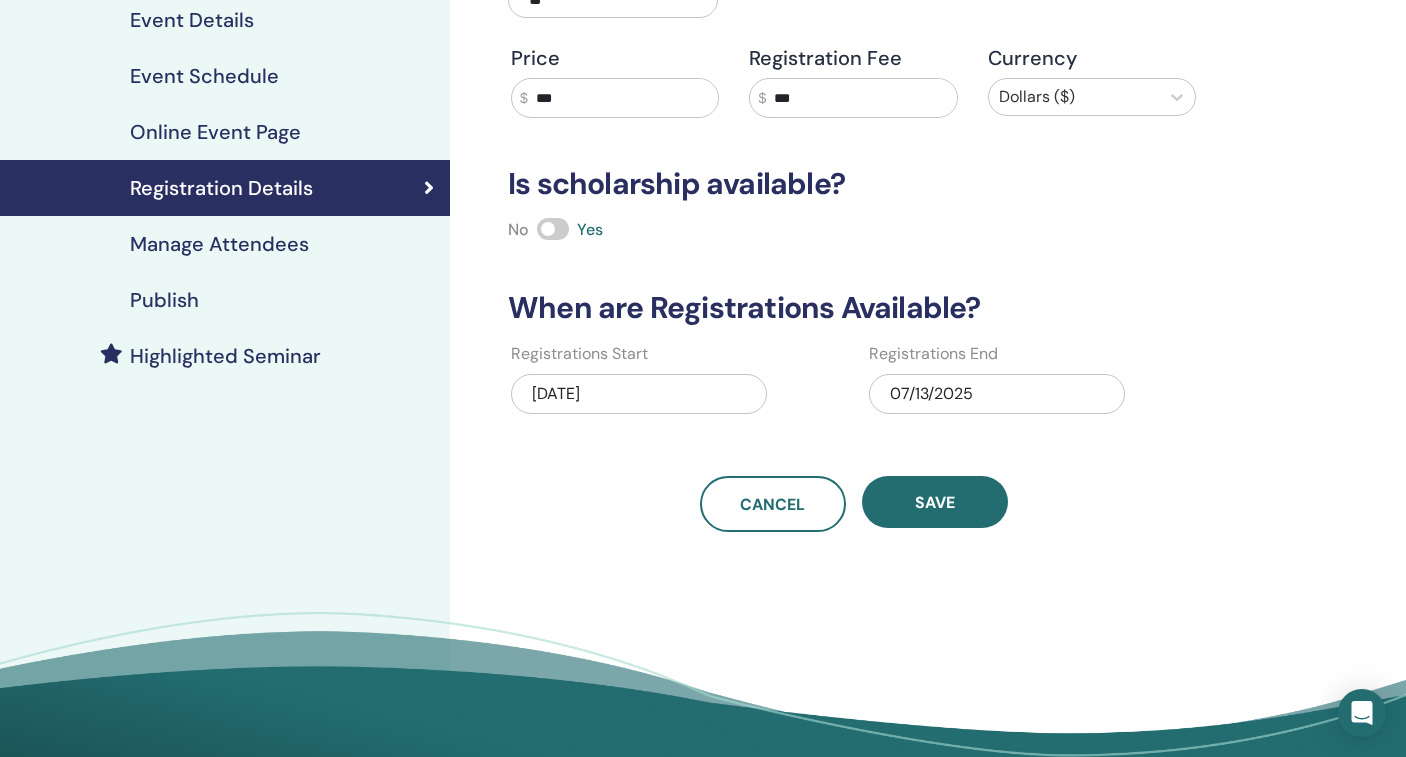 click on "07/13/2025" at bounding box center (997, 394) 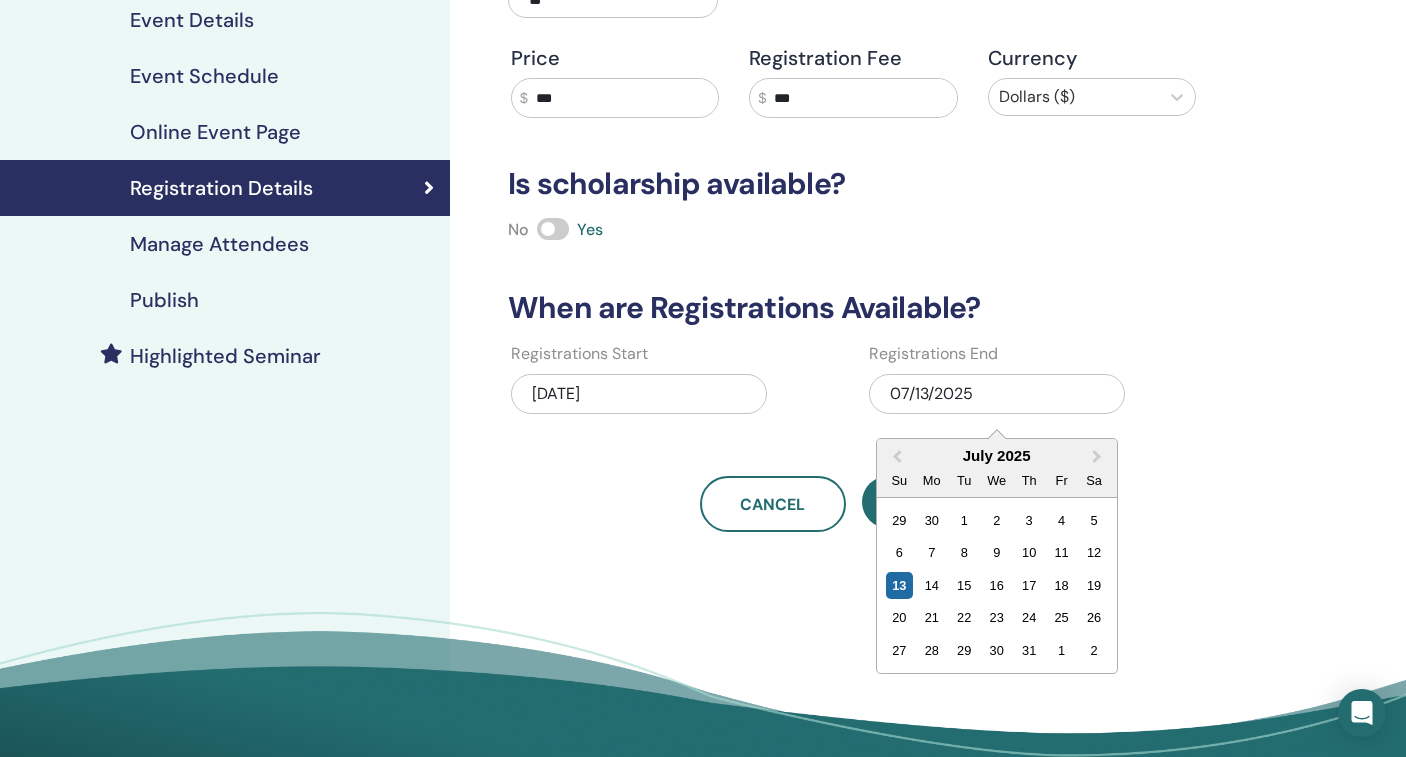 click on "14" at bounding box center (931, 585) 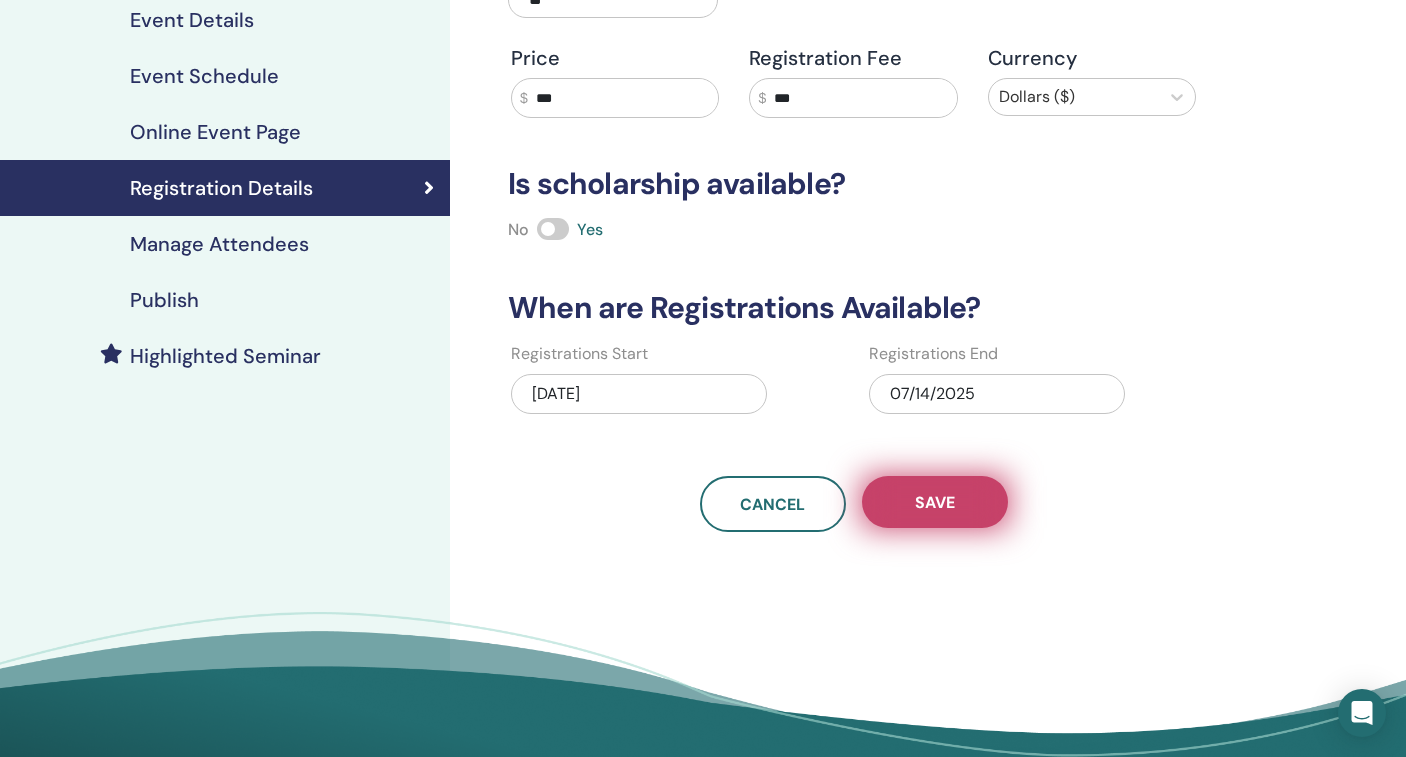 click on "Save" at bounding box center [935, 502] 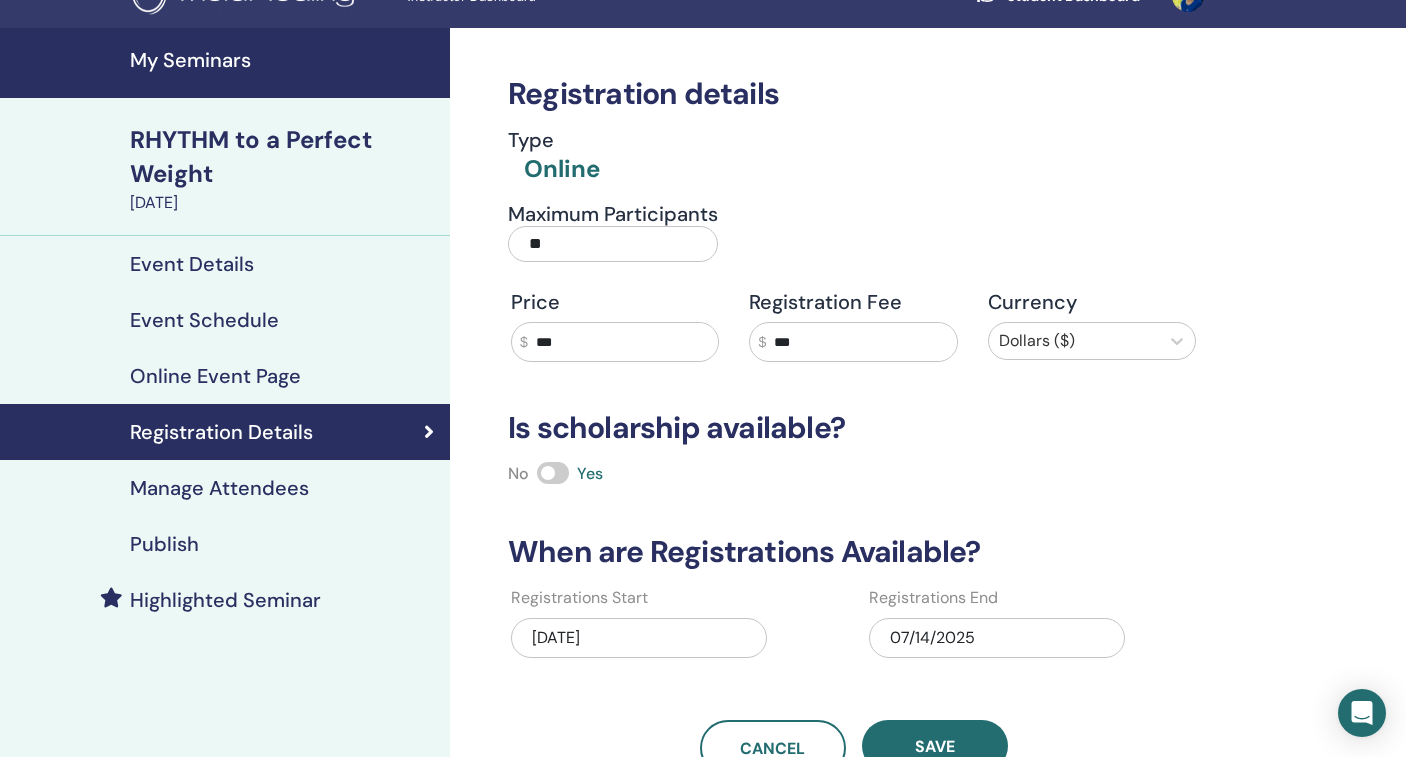 scroll, scrollTop: 0, scrollLeft: 0, axis: both 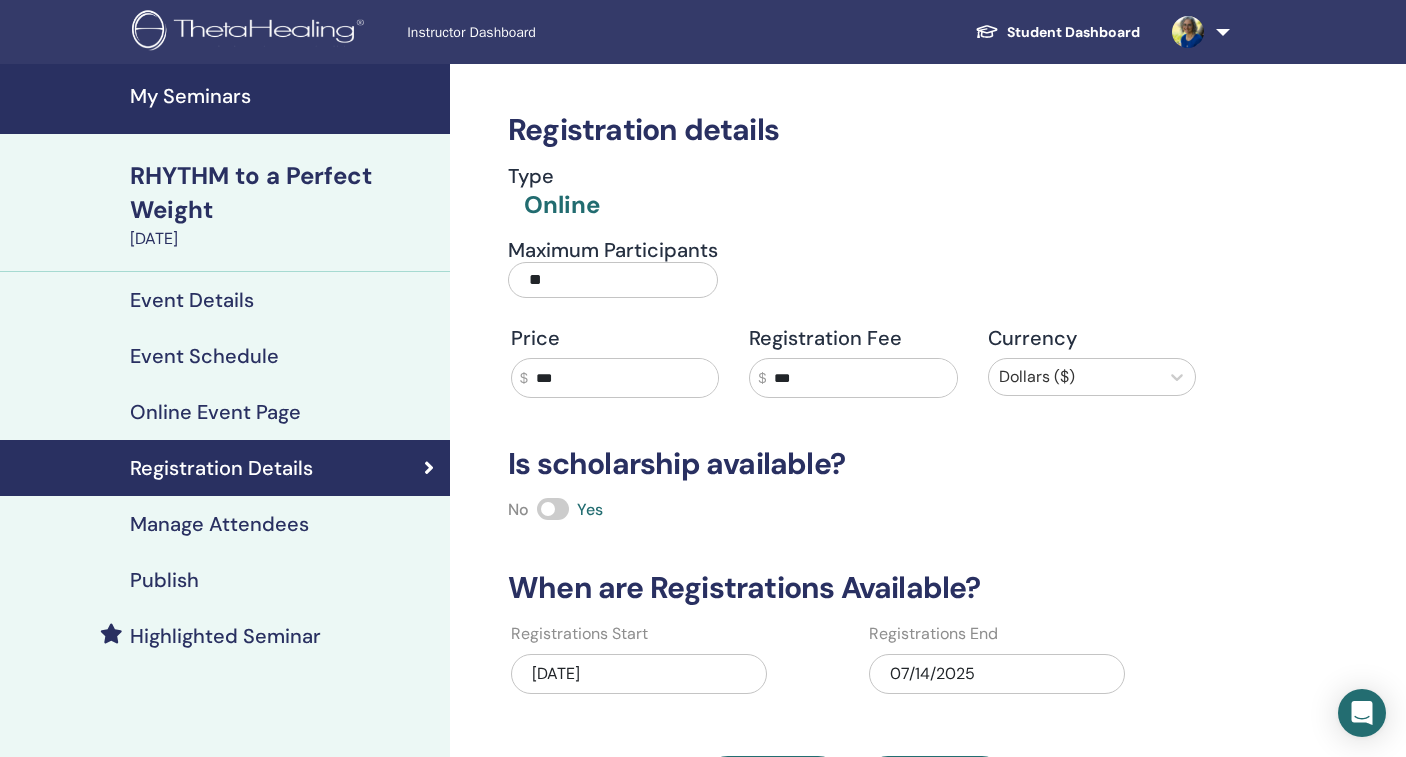 click on "My Seminars" at bounding box center [284, 96] 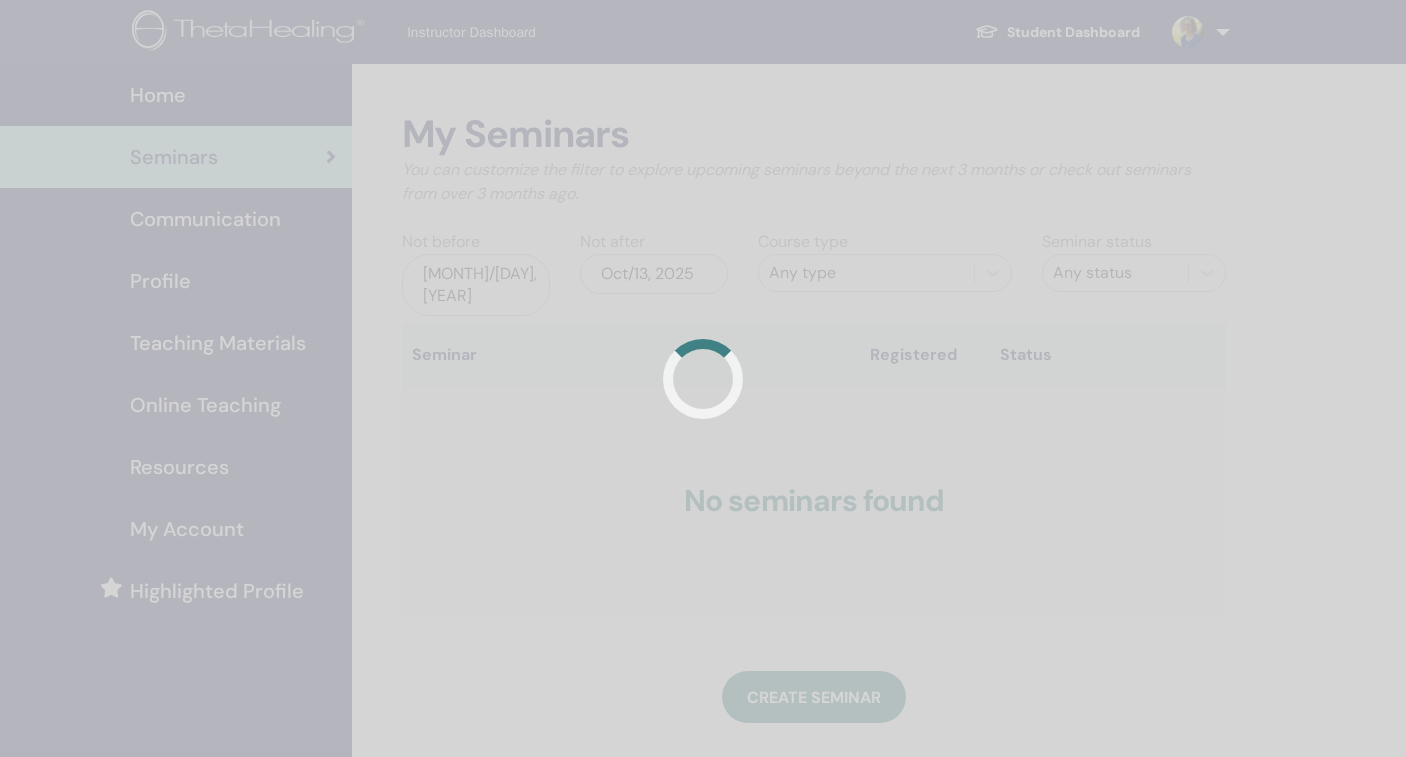 scroll, scrollTop: 0, scrollLeft: 0, axis: both 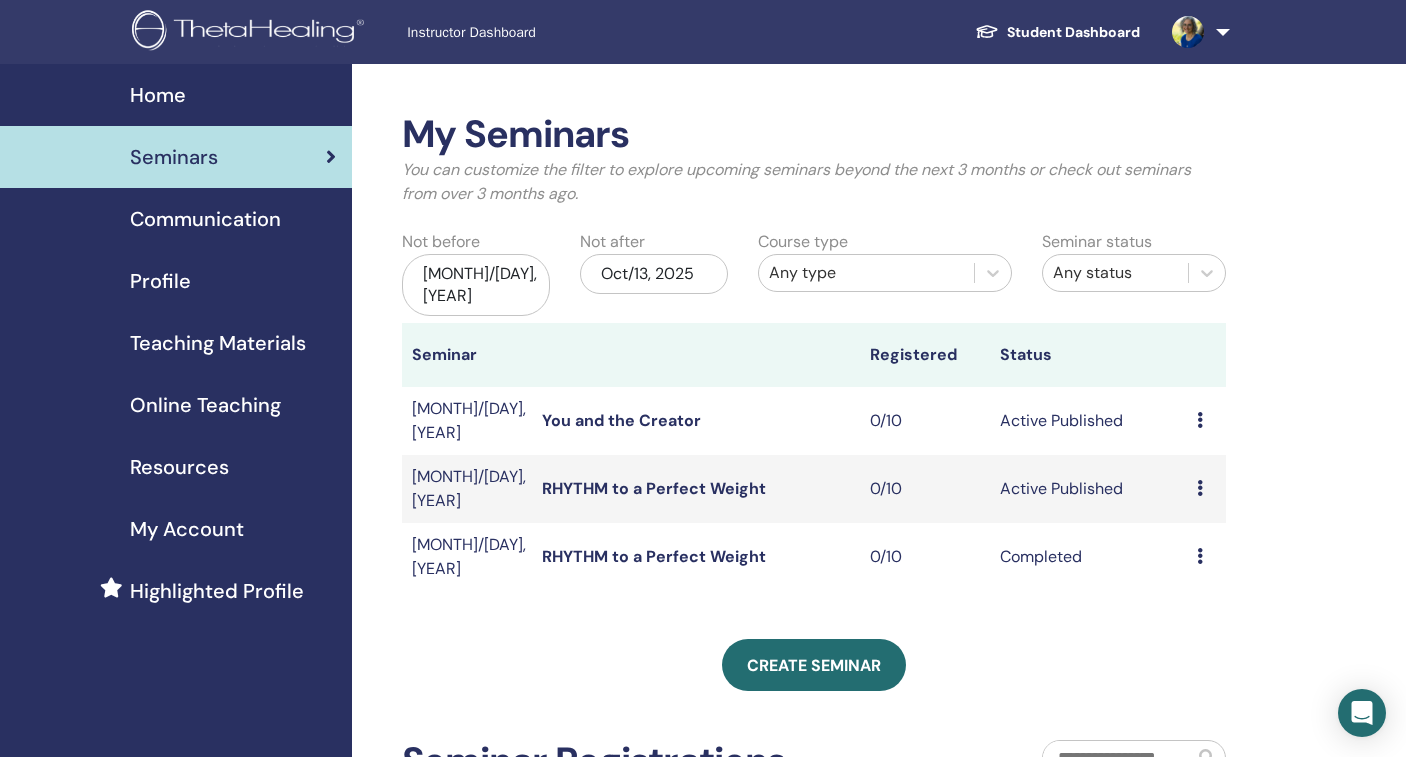 click on "RHYTHM to a Perfect Weight" at bounding box center (654, 488) 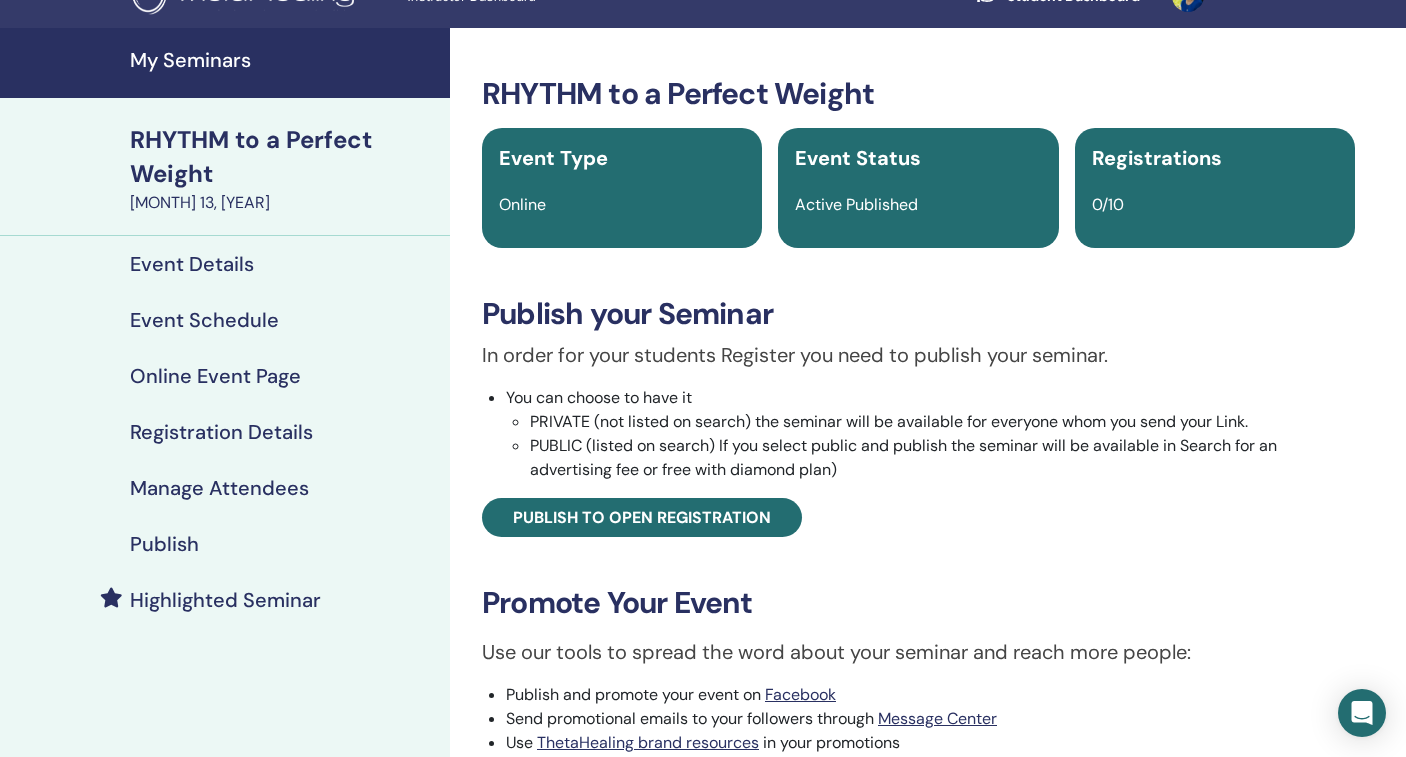 scroll, scrollTop: 30, scrollLeft: 0, axis: vertical 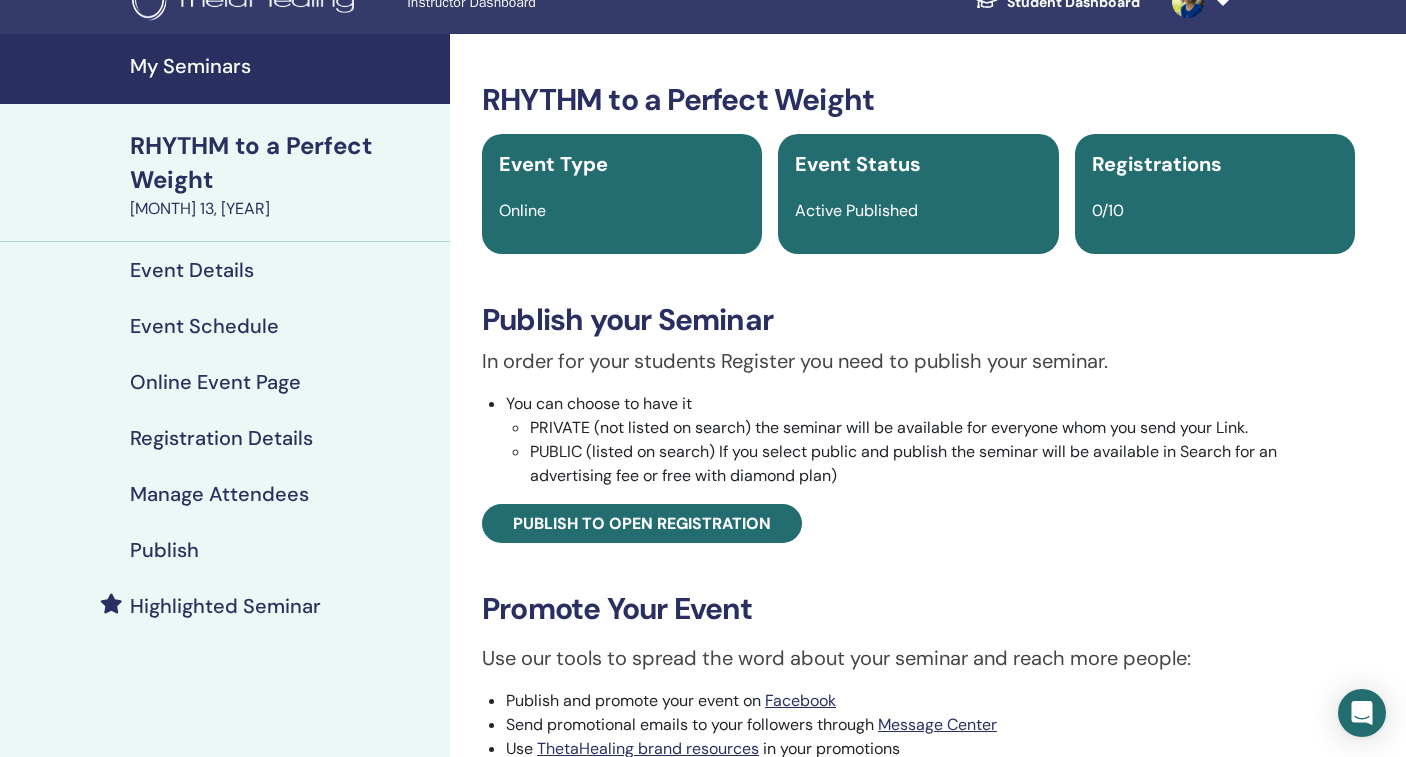 click on "Event Details" at bounding box center (192, 270) 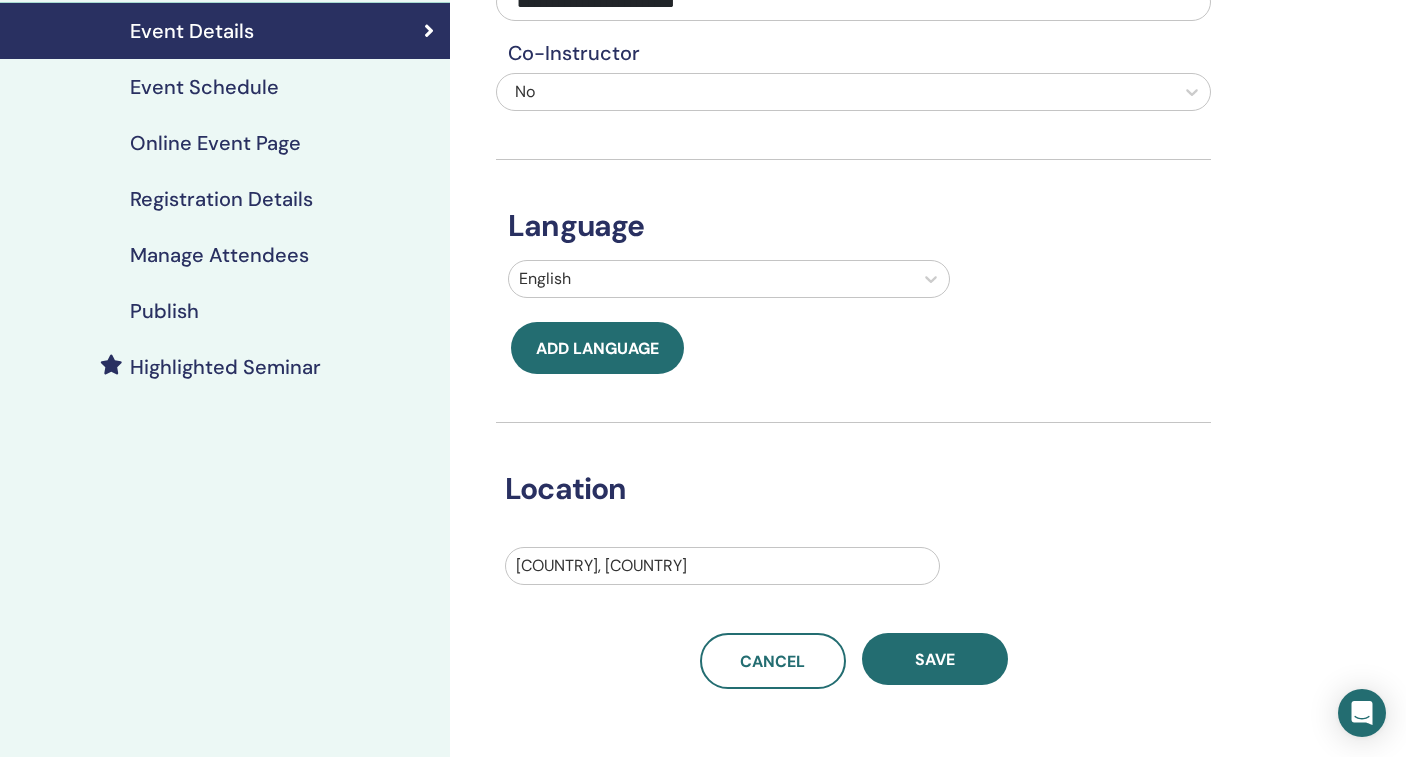 scroll, scrollTop: 278, scrollLeft: 0, axis: vertical 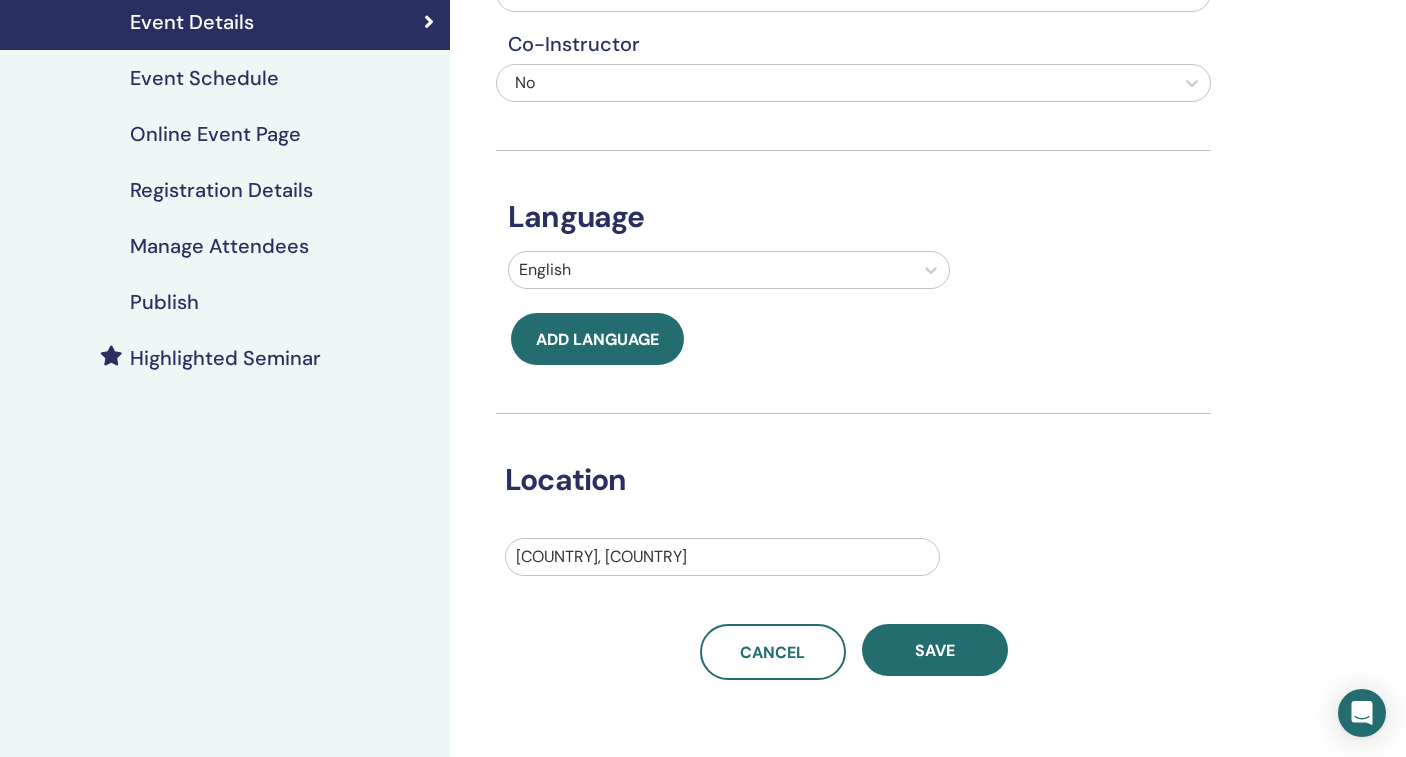 click on "Registration Details" at bounding box center [221, 190] 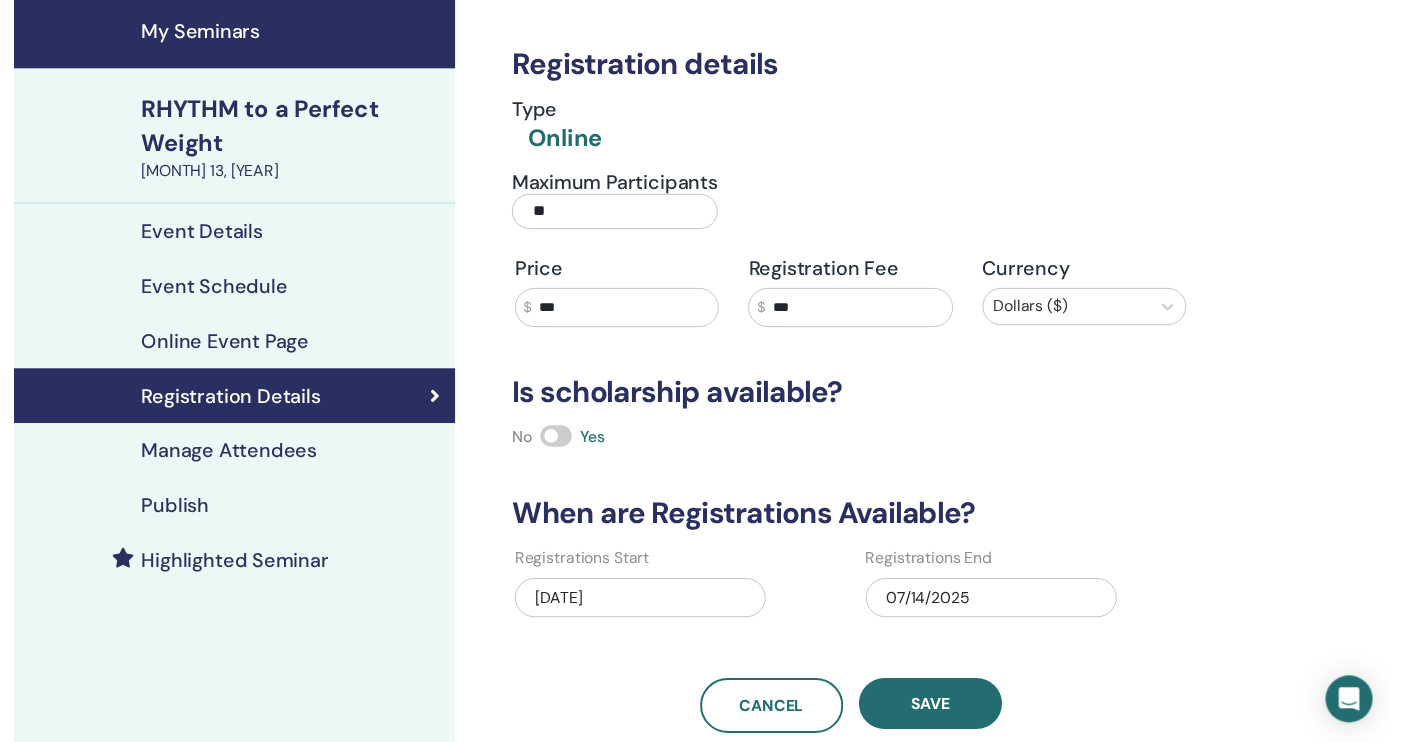 scroll, scrollTop: 56, scrollLeft: 0, axis: vertical 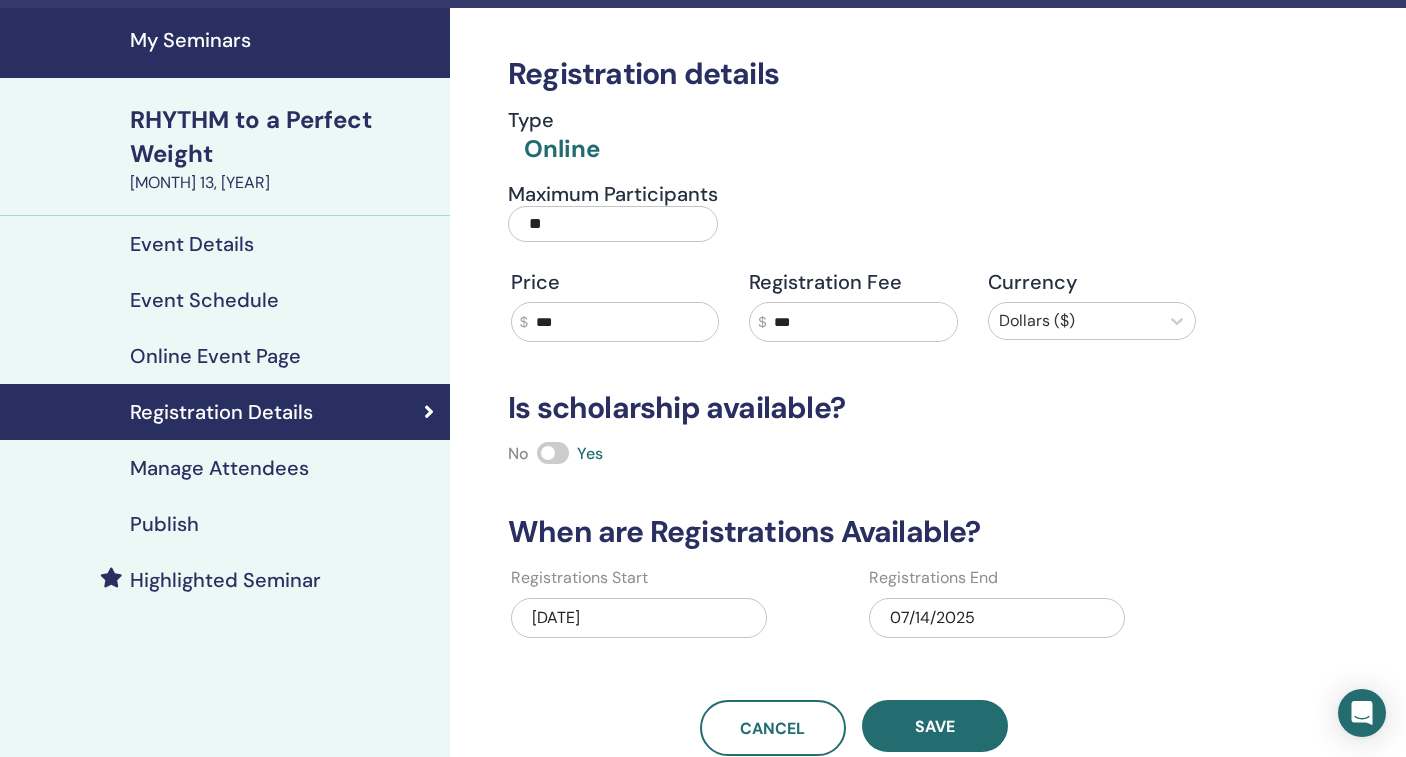 click on "Event Schedule" at bounding box center [204, 300] 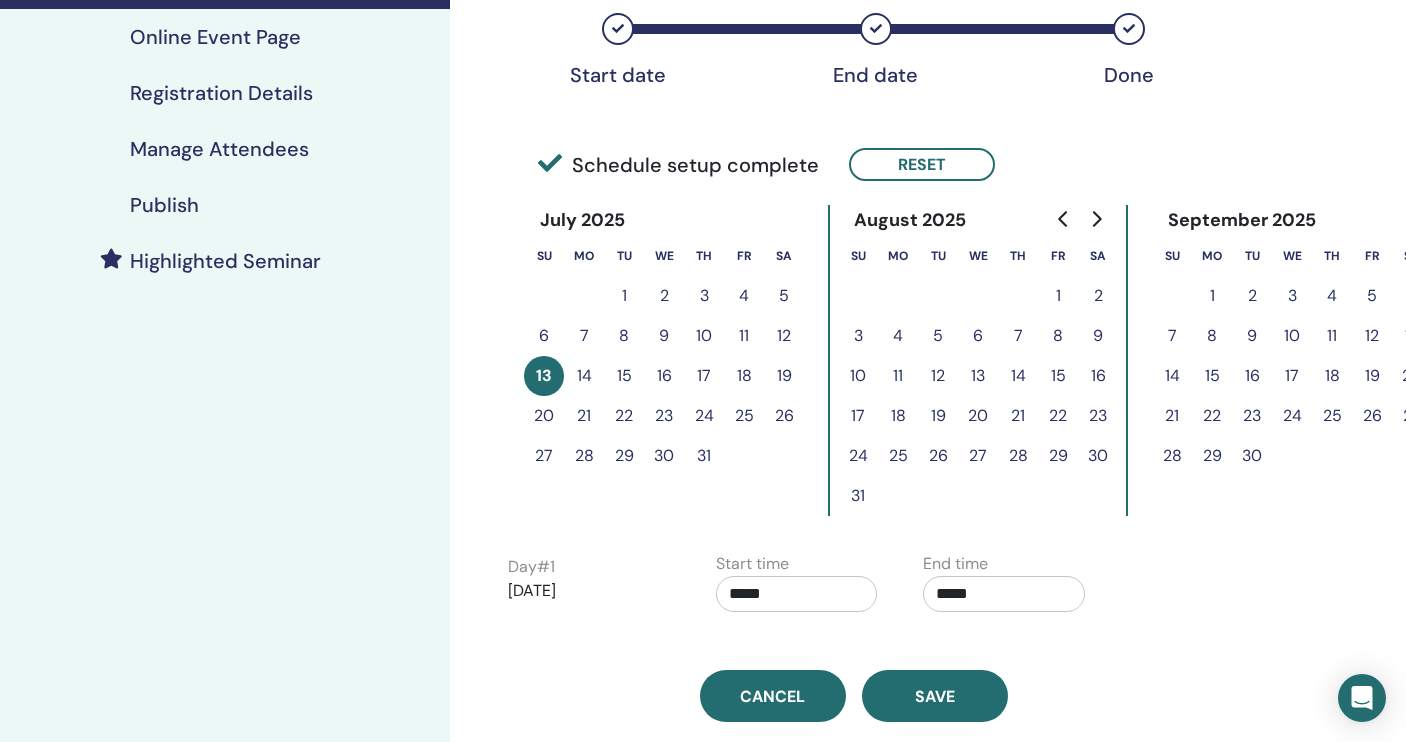 scroll, scrollTop: 420, scrollLeft: 0, axis: vertical 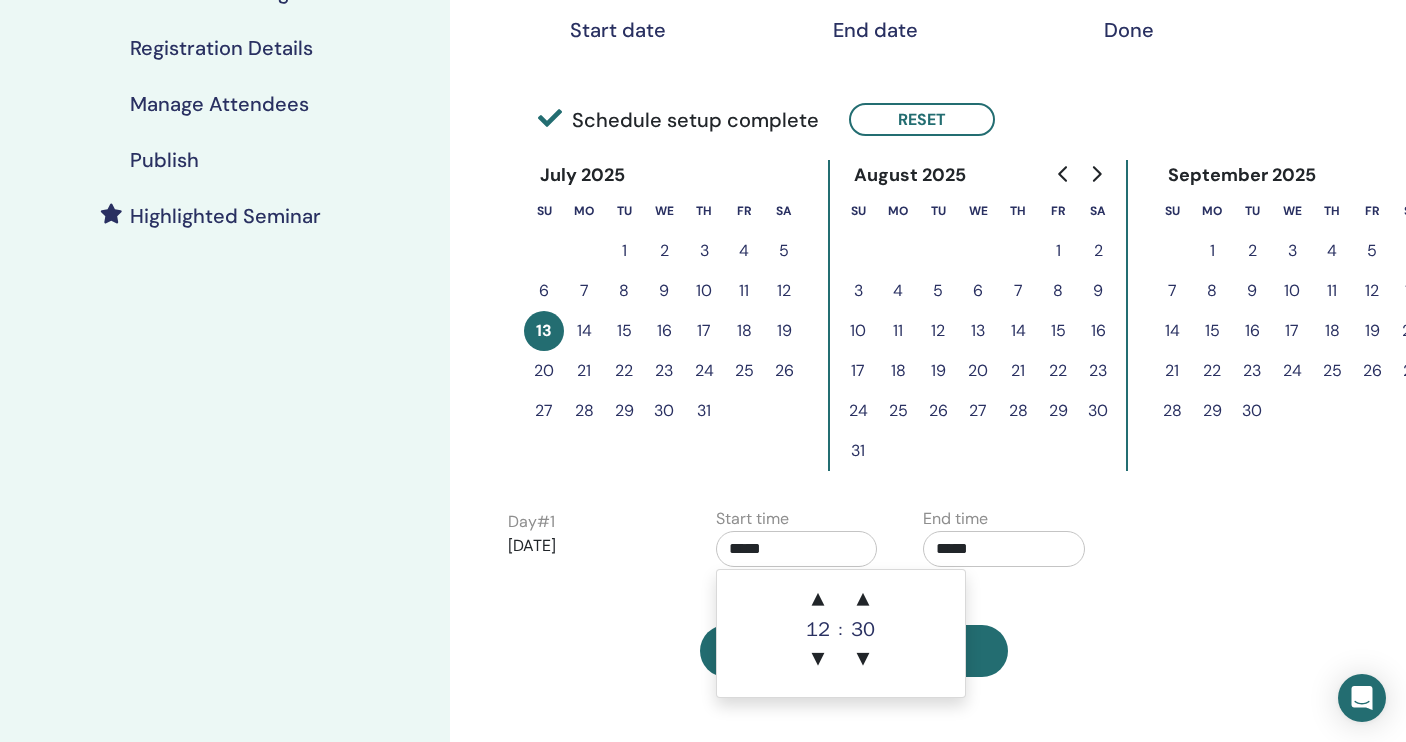 click on "*****" at bounding box center (797, 549) 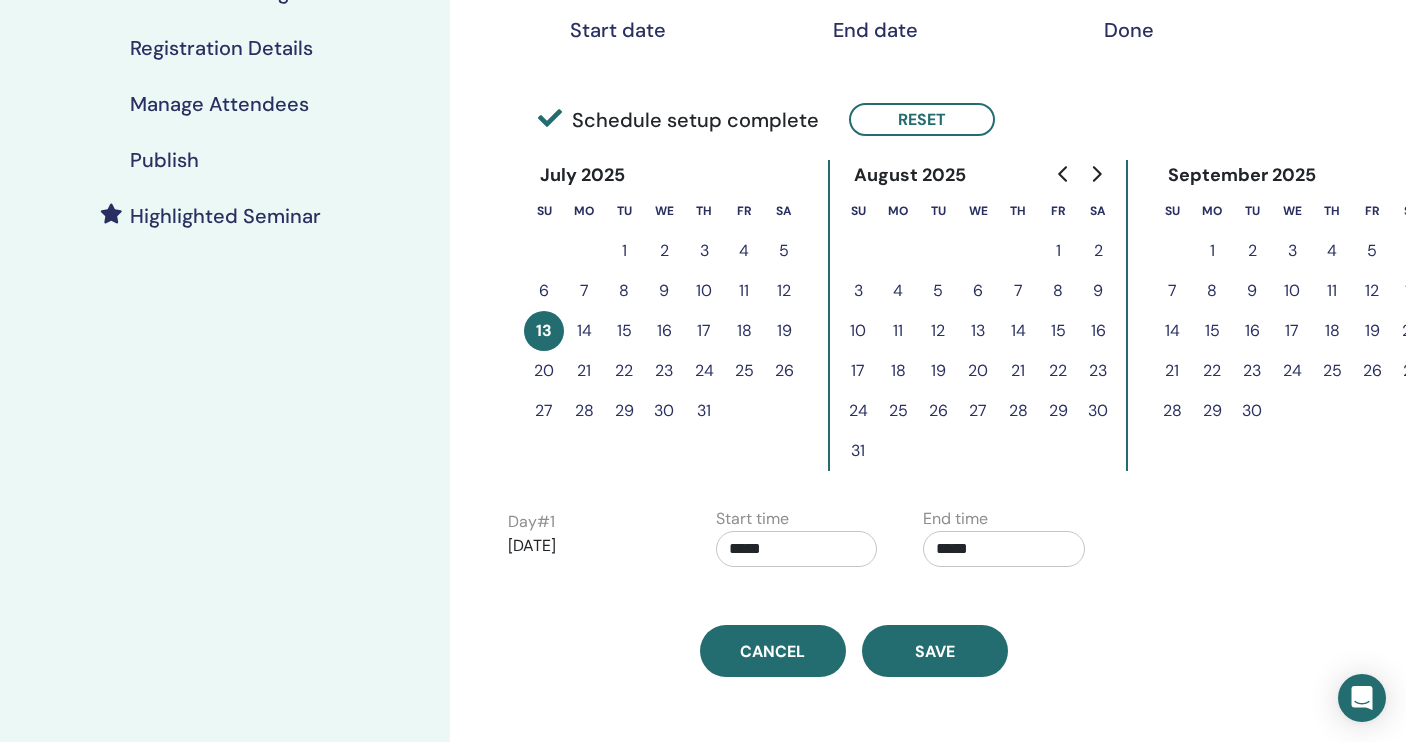 drag, startPoint x: 741, startPoint y: 544, endPoint x: 712, endPoint y: 544, distance: 29 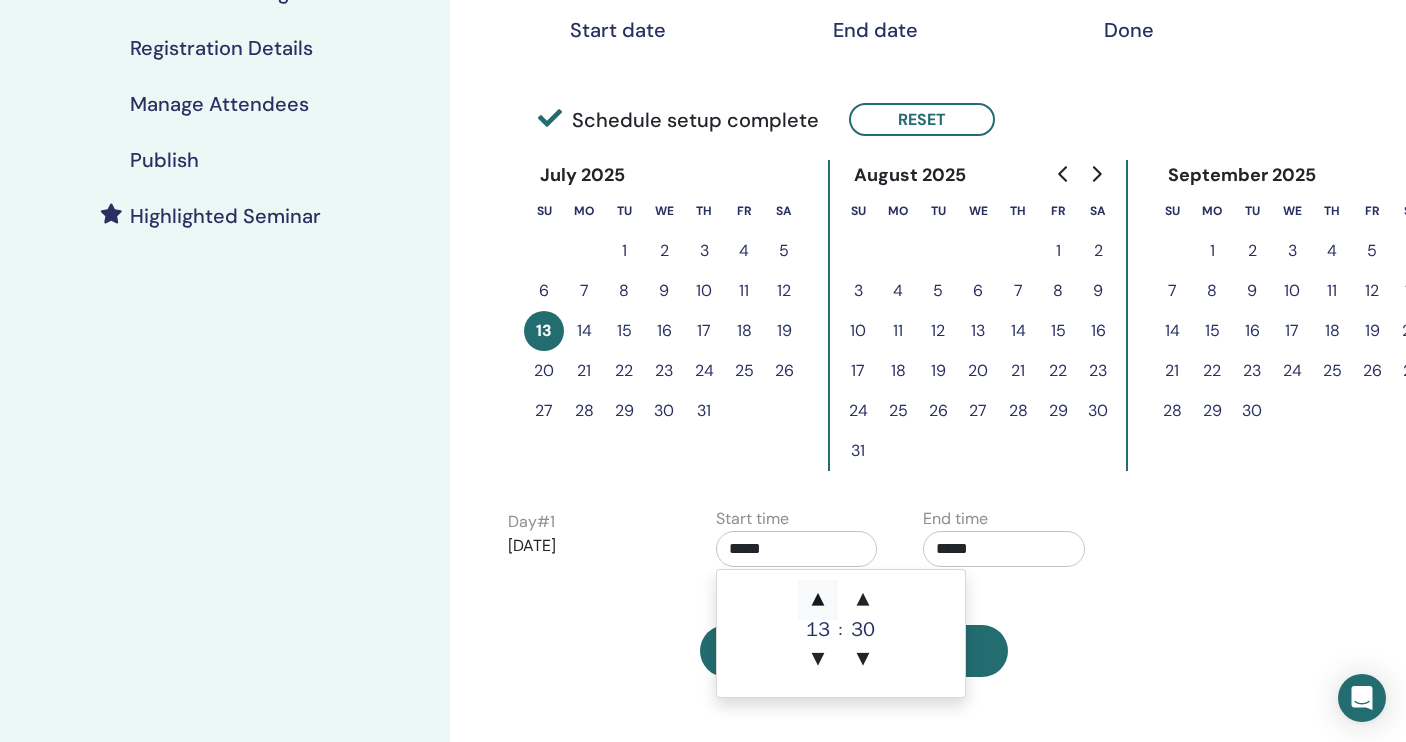 click on "▲" at bounding box center (818, 600) 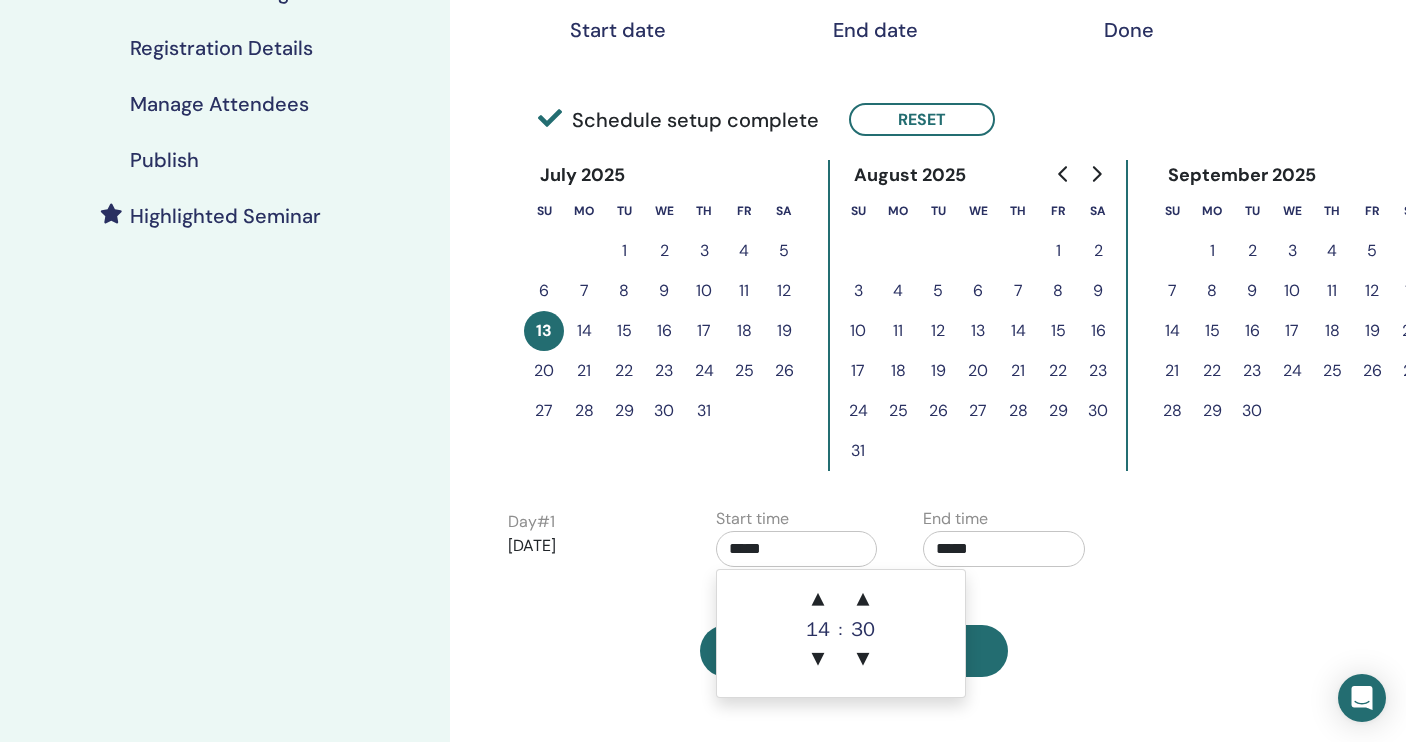 click on "*****" at bounding box center [1004, 549] 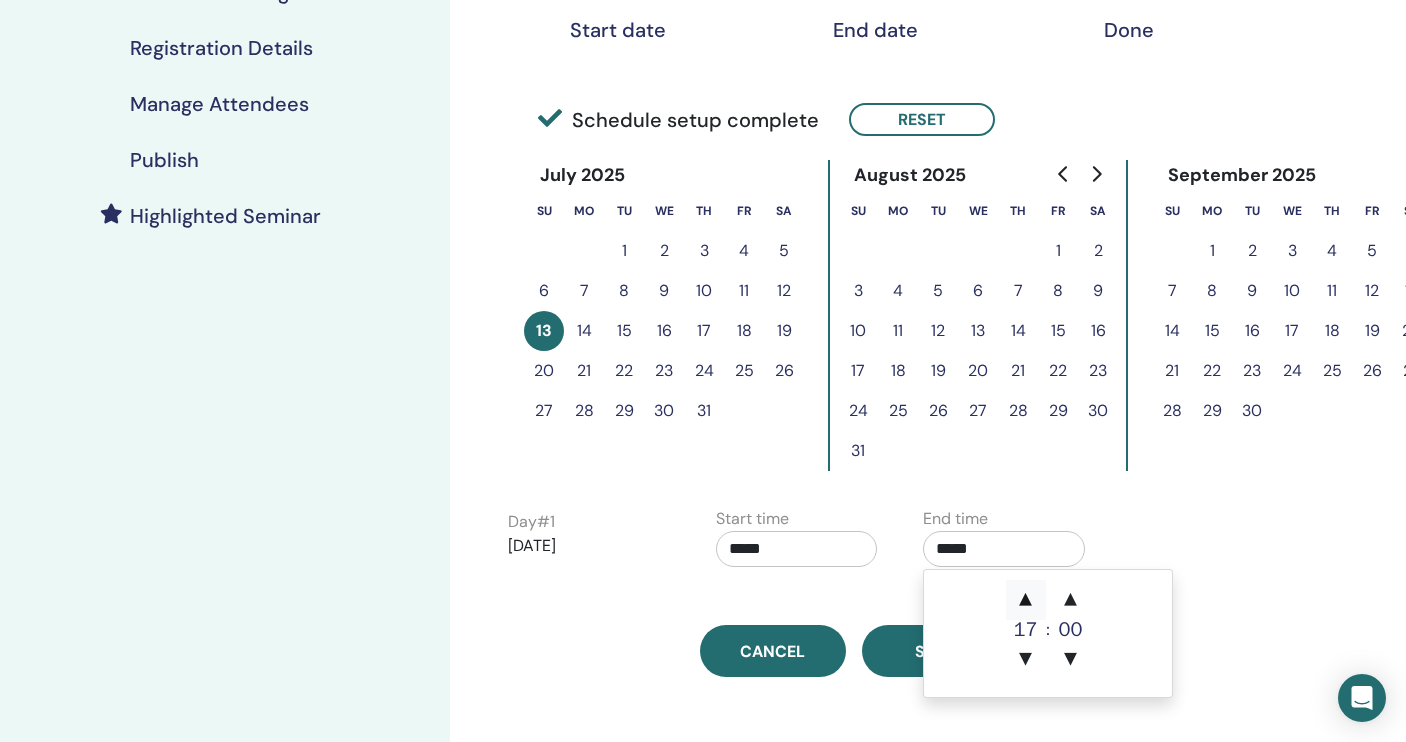 click on "▲" at bounding box center (1026, 600) 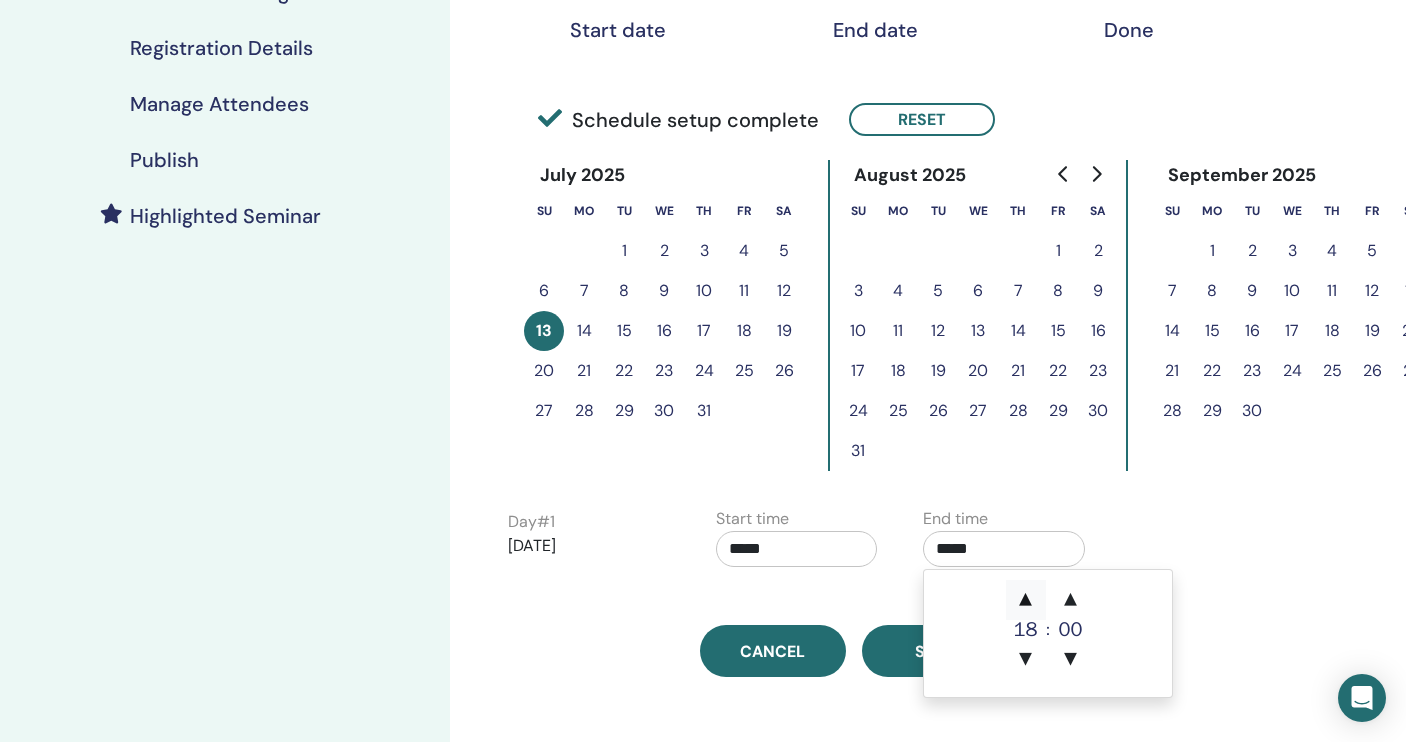 click on "▲" at bounding box center [1026, 600] 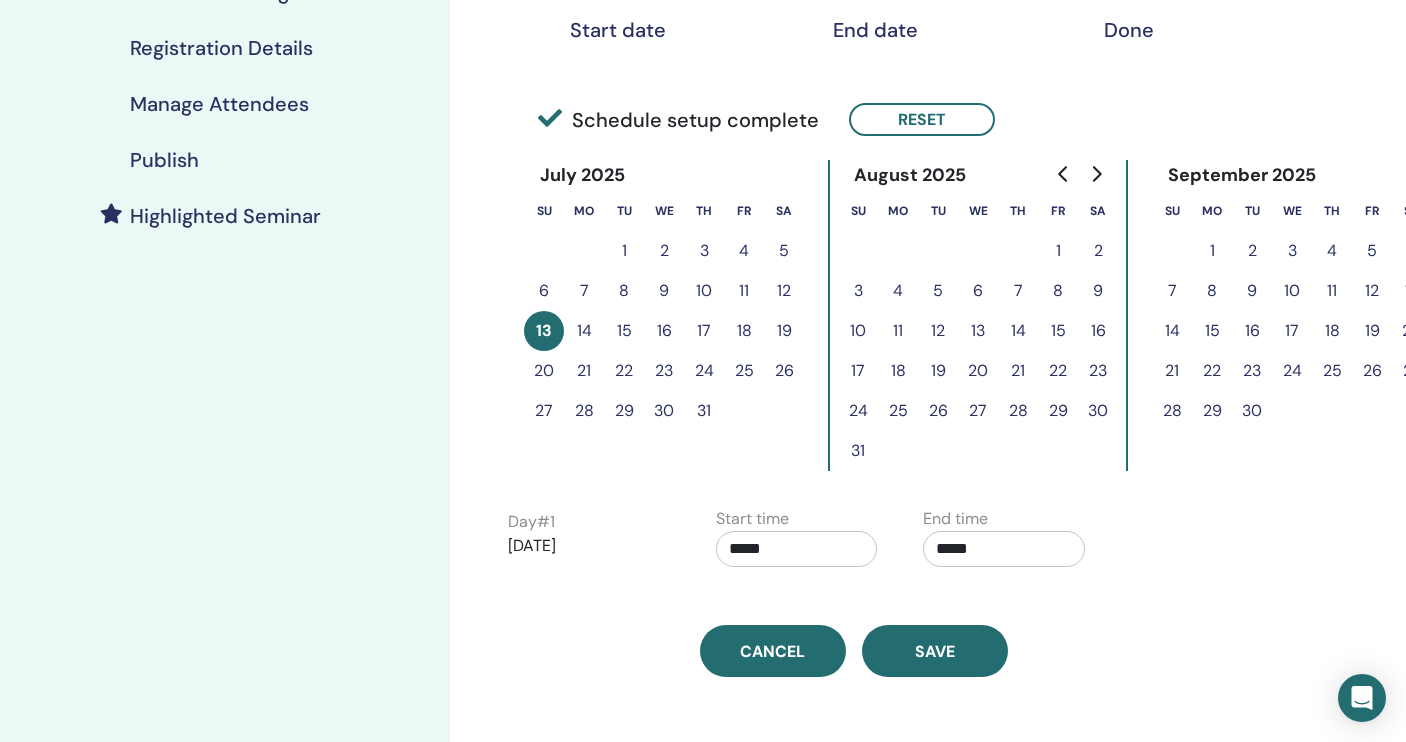 click on "Time Zone (GMT-7) US/Pacific Seminar Date and Time Start date End date Done Schedule setup complete Reset July 2025 Su Mo Tu We Th Fr Sa 1 2 3 4 5 6 7 8 9 10 11 12 13 14 15 16 17 18 19 20 21 22 23 24 25 26 27 28 29 30 31 August 2025 Su Mo Tu We Th Fr Sa 1 2 3 4 5 6 7 8 9 10 11 12 13 14 15 16 17 18 19 20 21 22 23 24 25 26 27 28 29 30 31 September 2025 Su Mo Tu We Th Fr Sa 1 2 3 4 5 6 7 8 9 10 11 12 13 14 15 16 17 18 19 20 21 22 23 24 25 26 27 28 29 30 Day  # 1 2025/07/13 Start time ***** End time ***** Cancel Save" at bounding box center (853, 160) 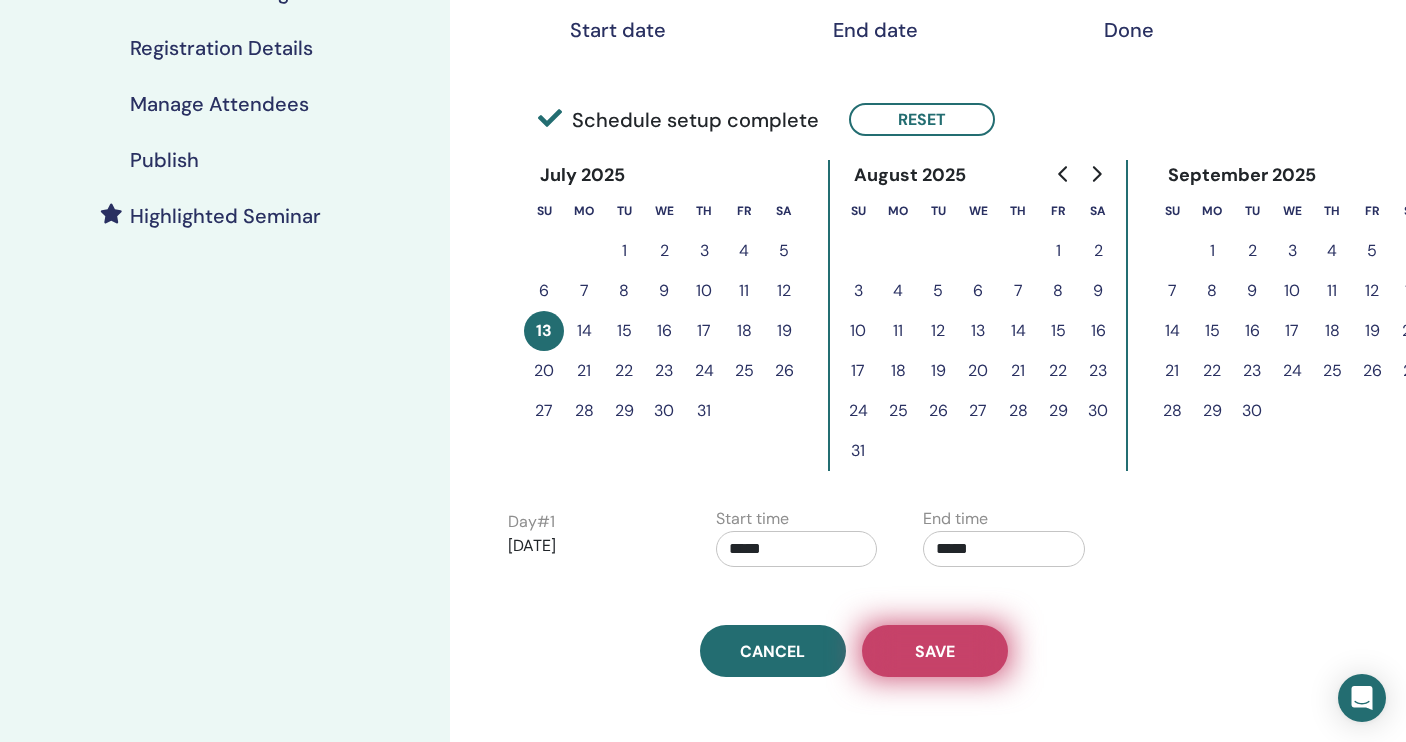 click on "Save" at bounding box center (935, 651) 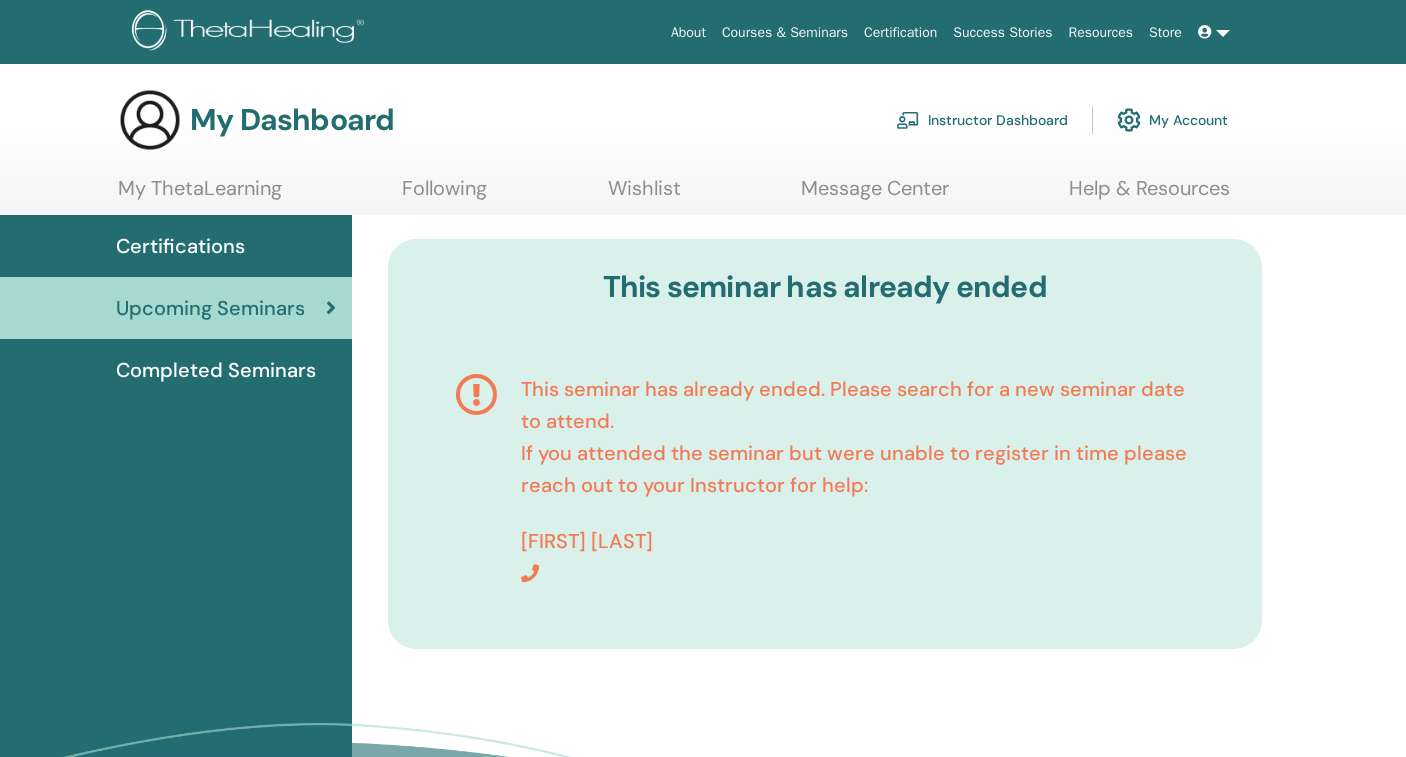 scroll, scrollTop: 0, scrollLeft: 0, axis: both 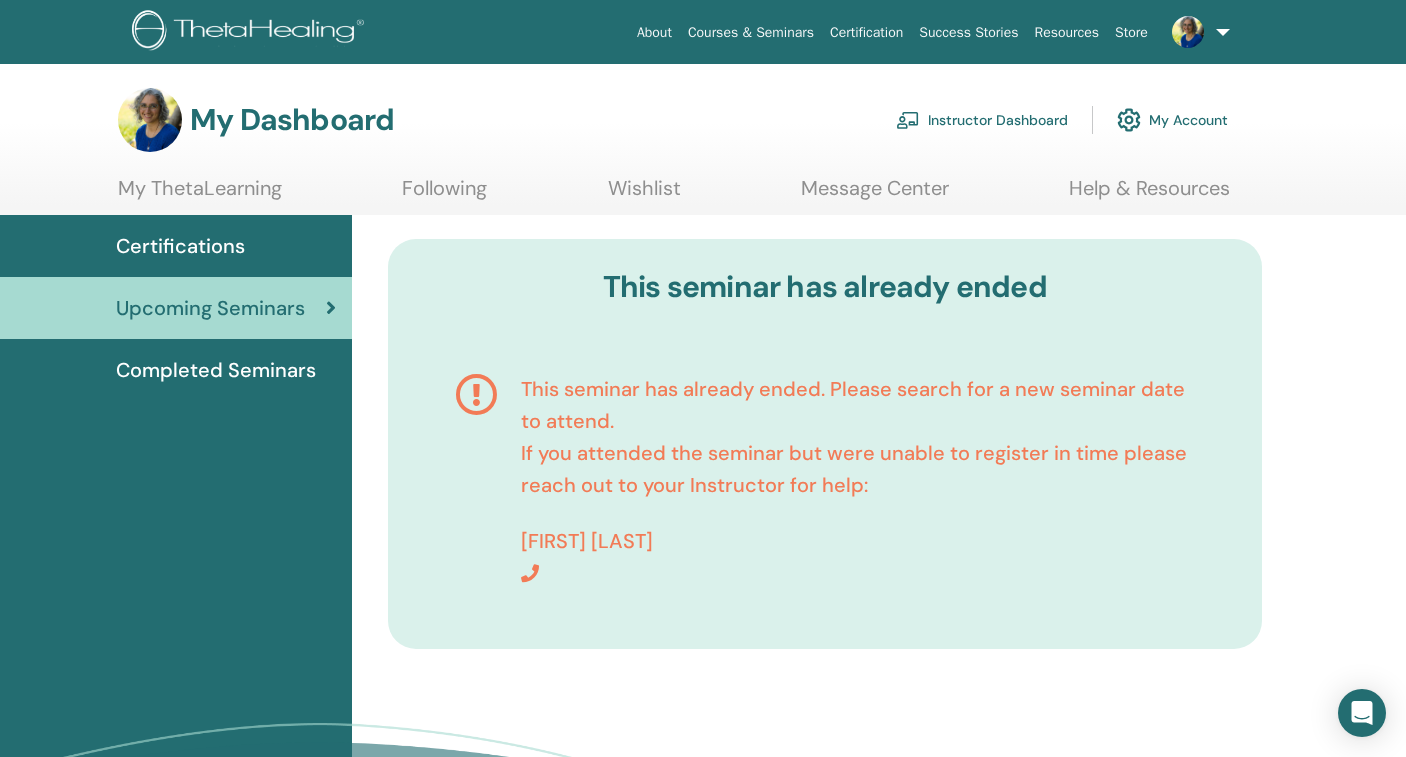 click on "My Dashboard
Instructor Dashboard
My Account" at bounding box center (673, 120) 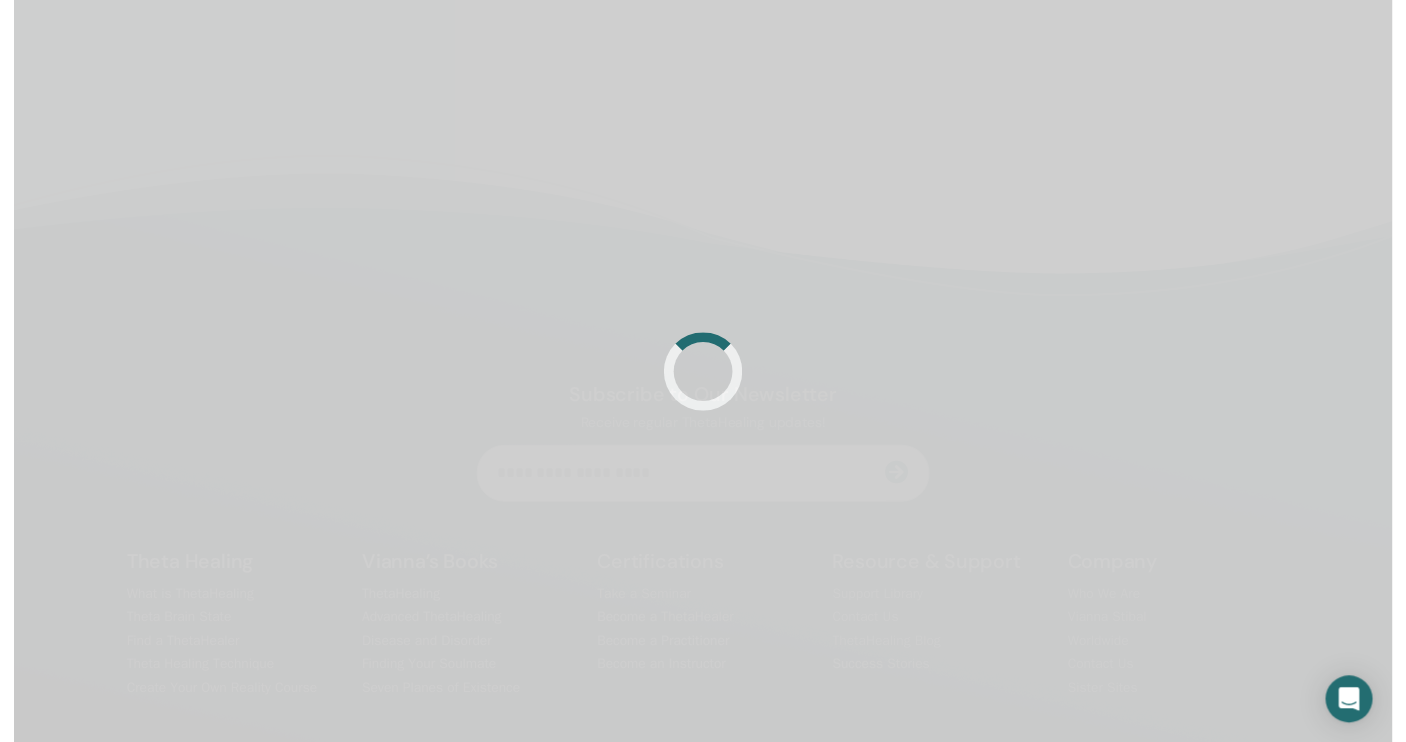 scroll, scrollTop: 420, scrollLeft: 0, axis: vertical 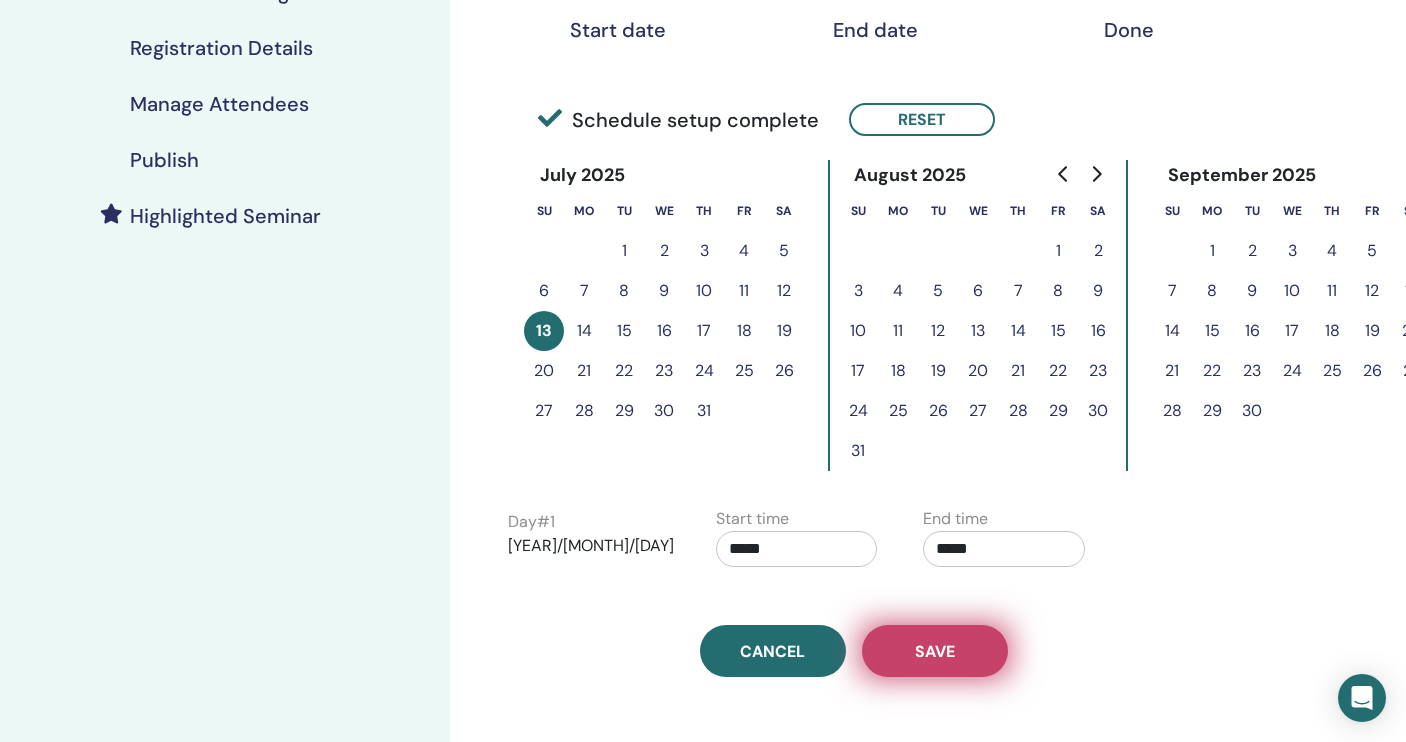 click on "Save" at bounding box center [935, 651] 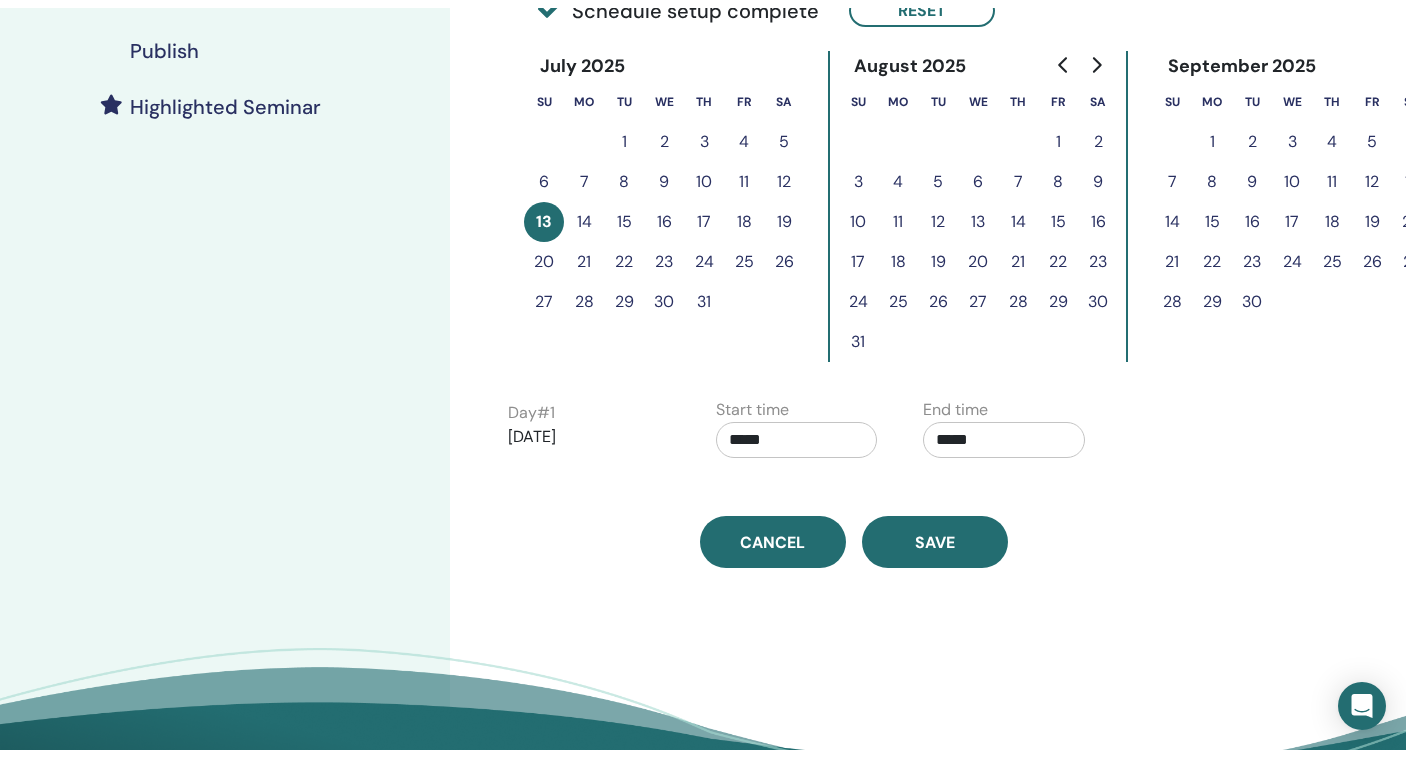 scroll, scrollTop: 213, scrollLeft: 0, axis: vertical 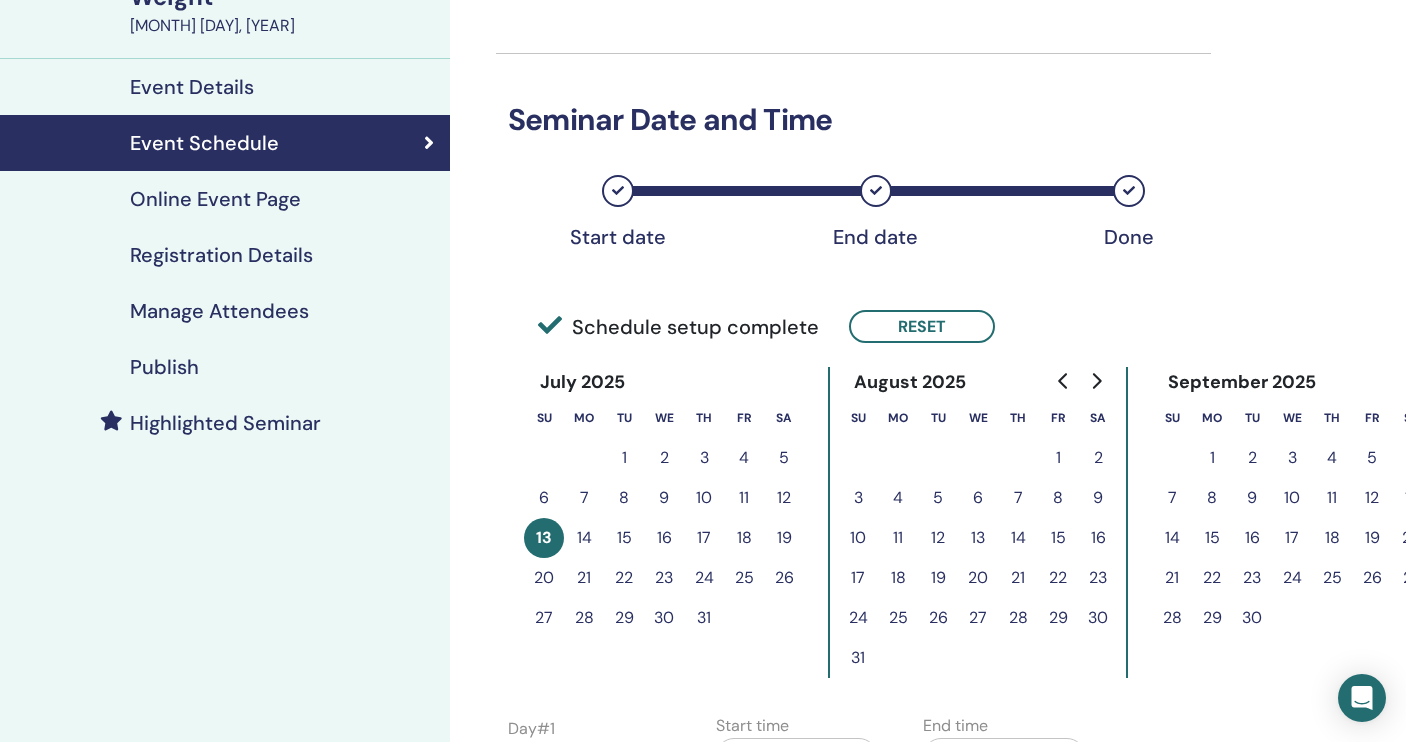 click on "Registration Details" at bounding box center (221, 255) 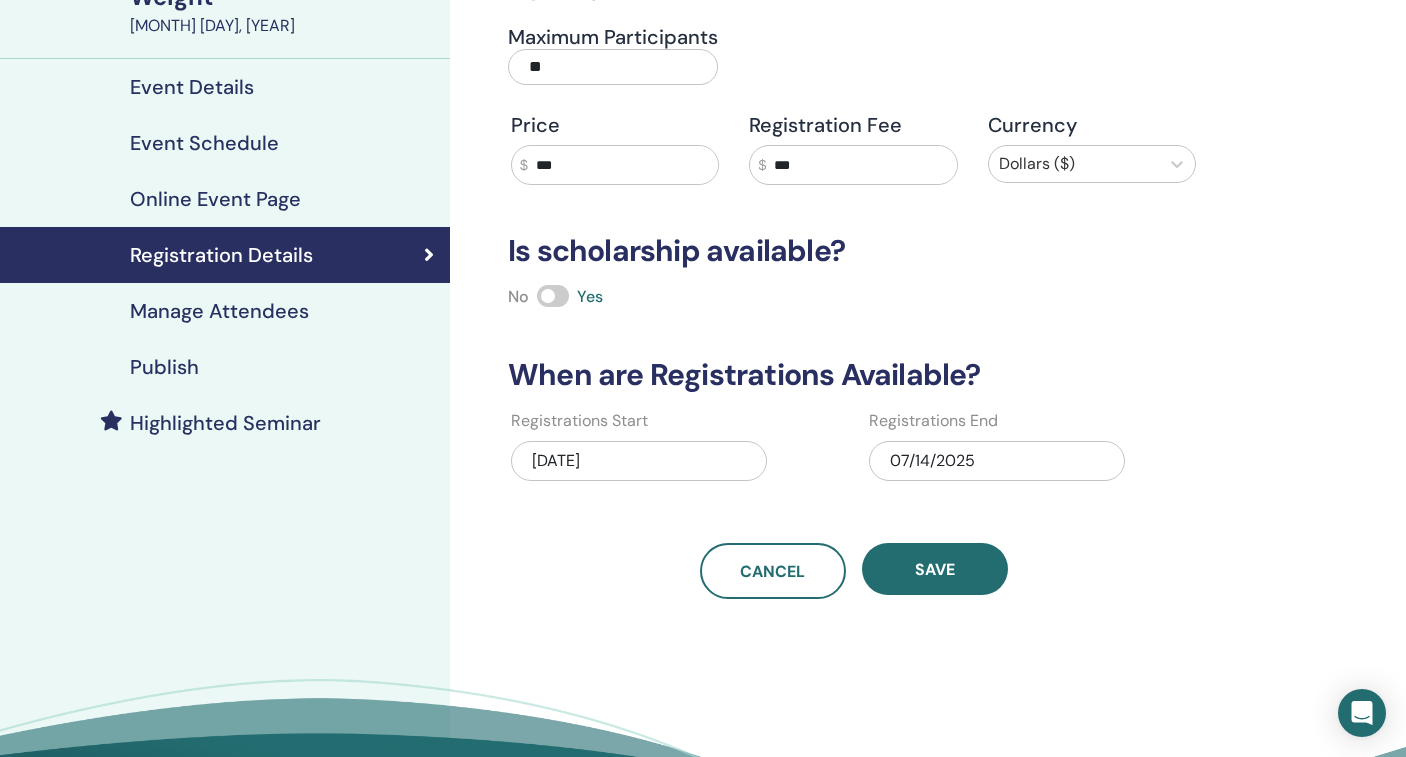 click on "Event Details" at bounding box center (192, 87) 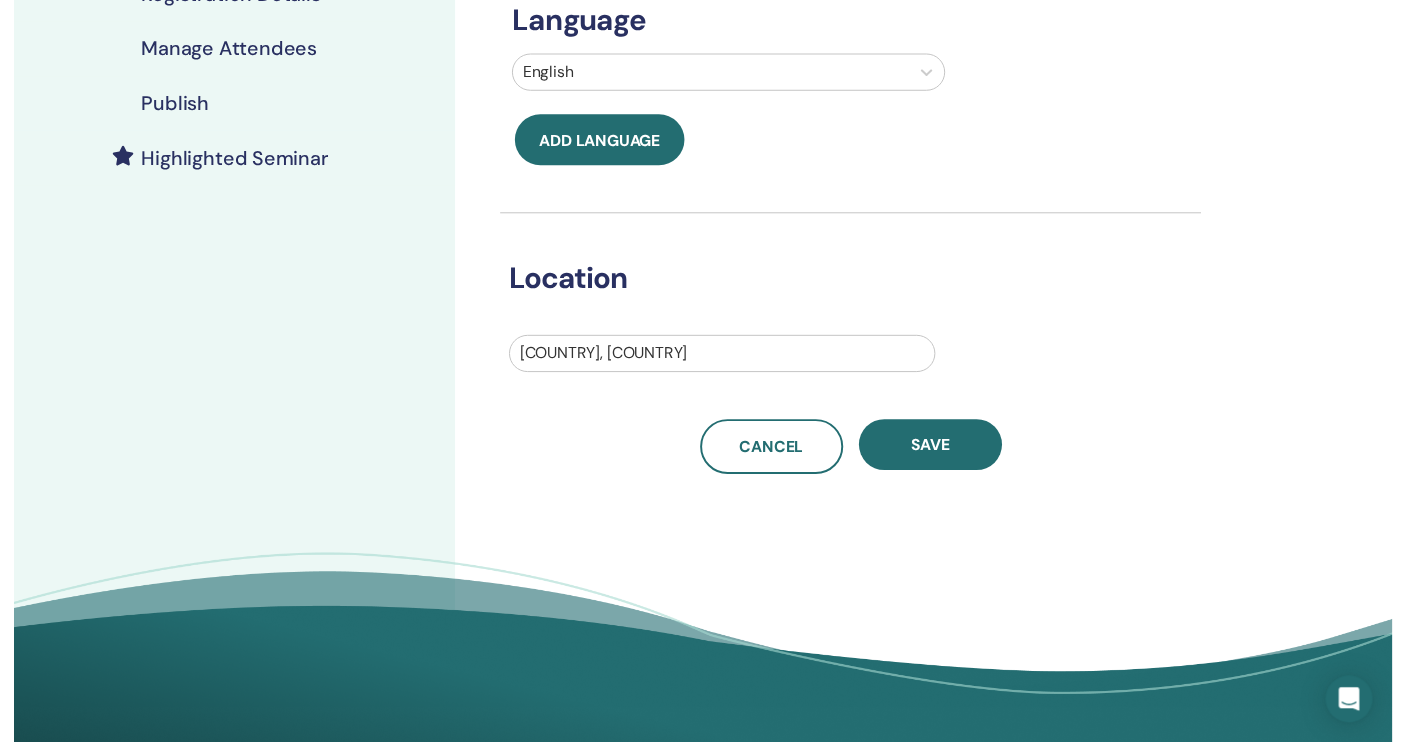 scroll, scrollTop: 151, scrollLeft: 0, axis: vertical 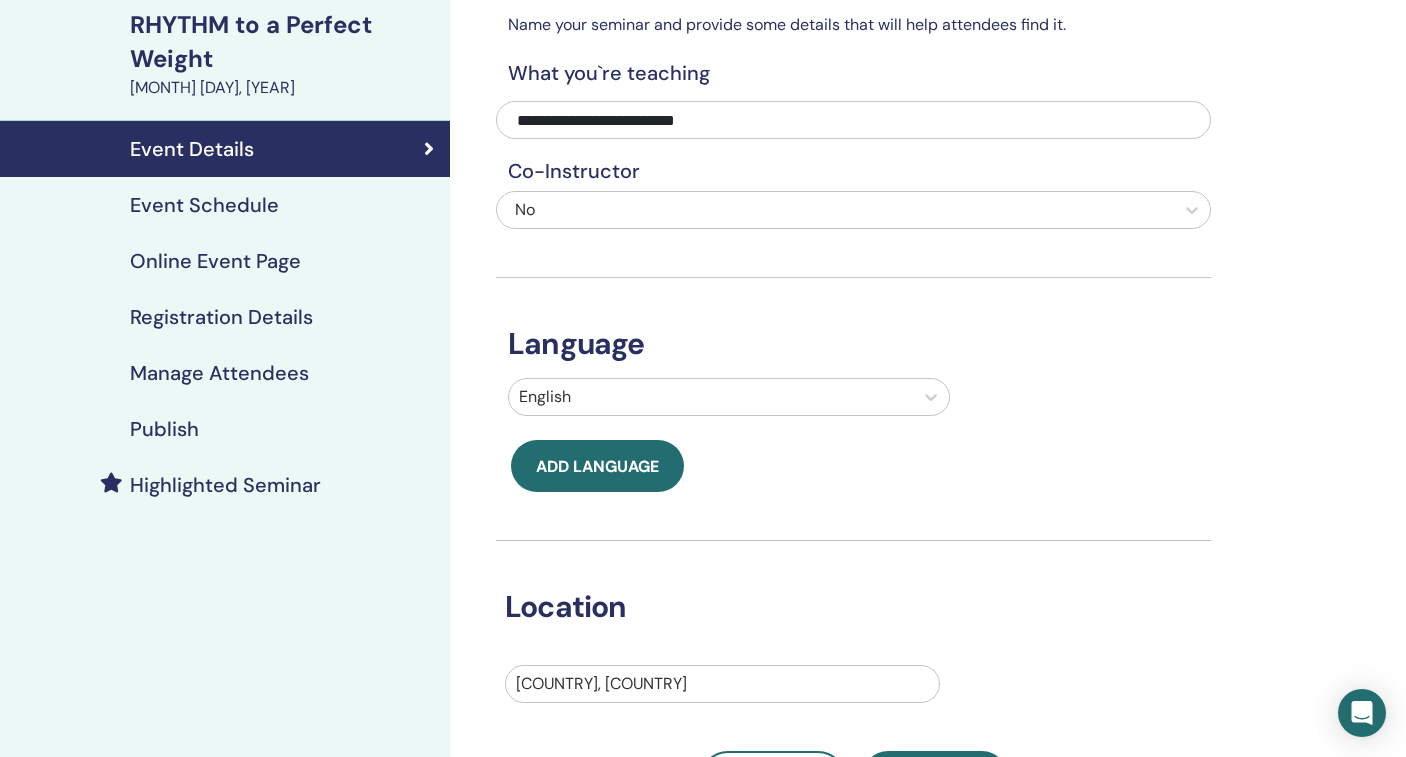 click on "Event Schedule" at bounding box center (204, 205) 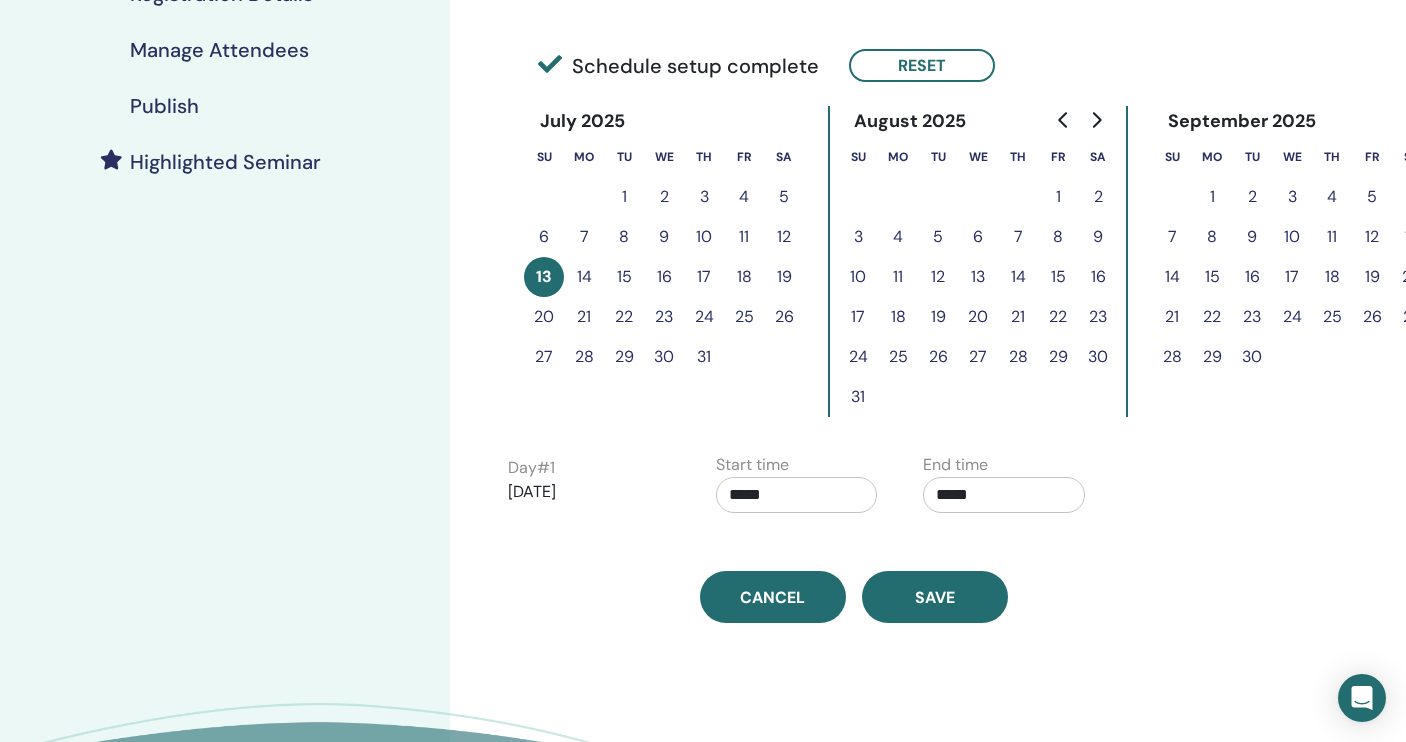 scroll, scrollTop: 485, scrollLeft: 0, axis: vertical 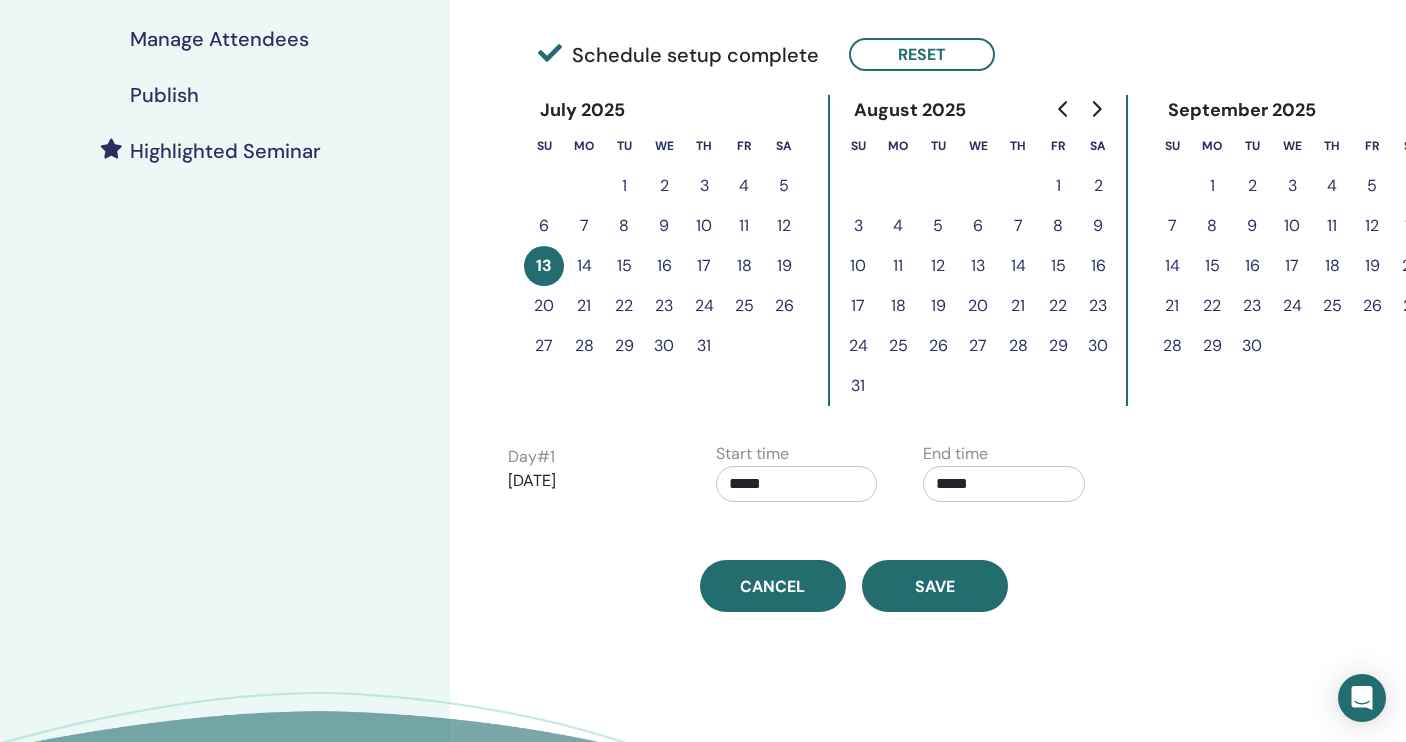 click on "14" at bounding box center (584, 266) 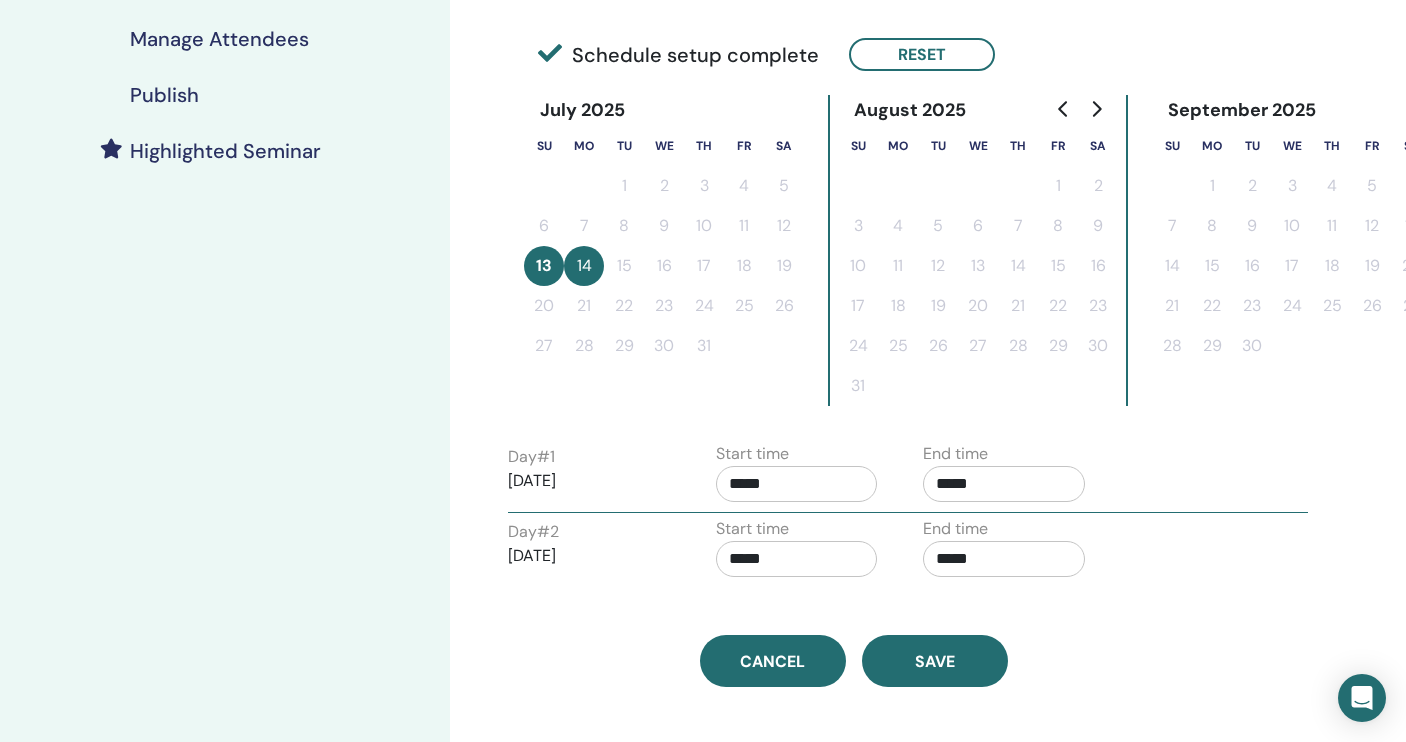 click on "14" at bounding box center (584, 266) 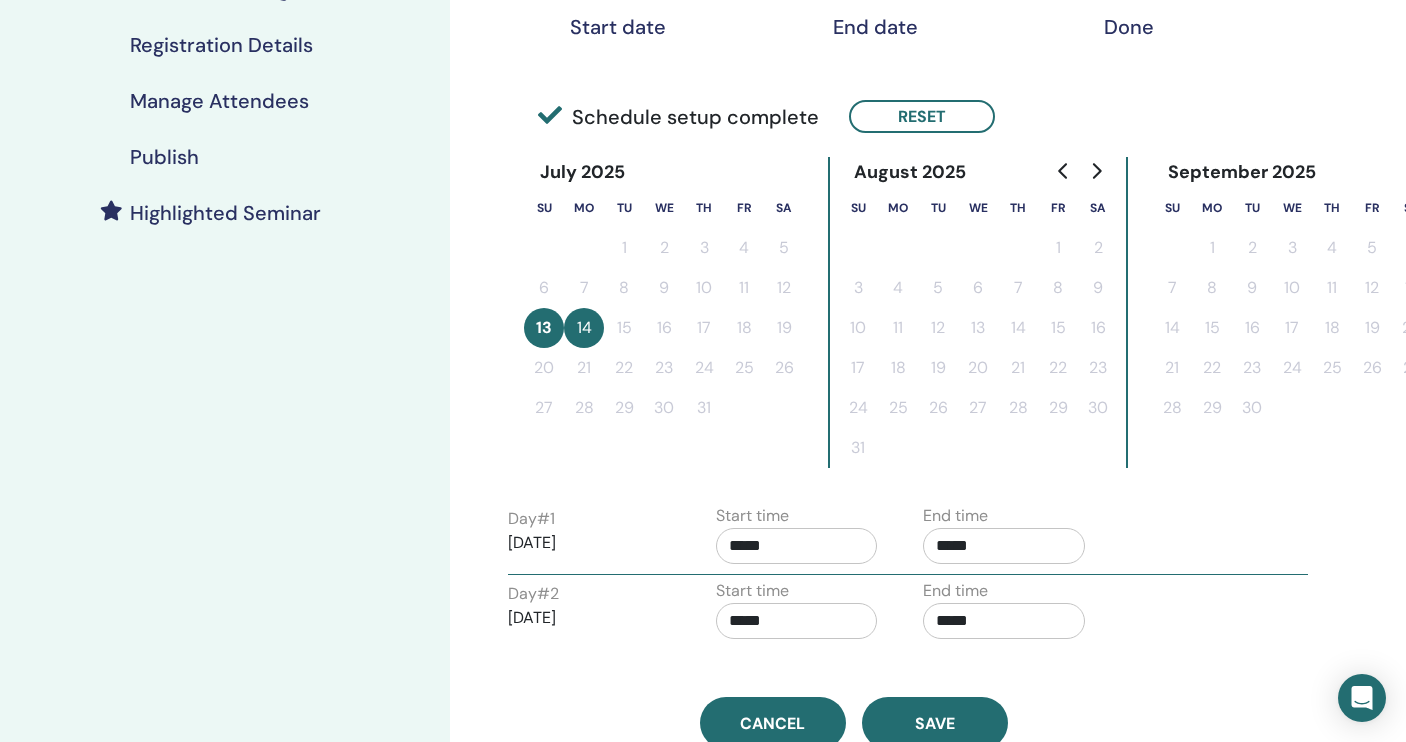 scroll, scrollTop: 229, scrollLeft: 0, axis: vertical 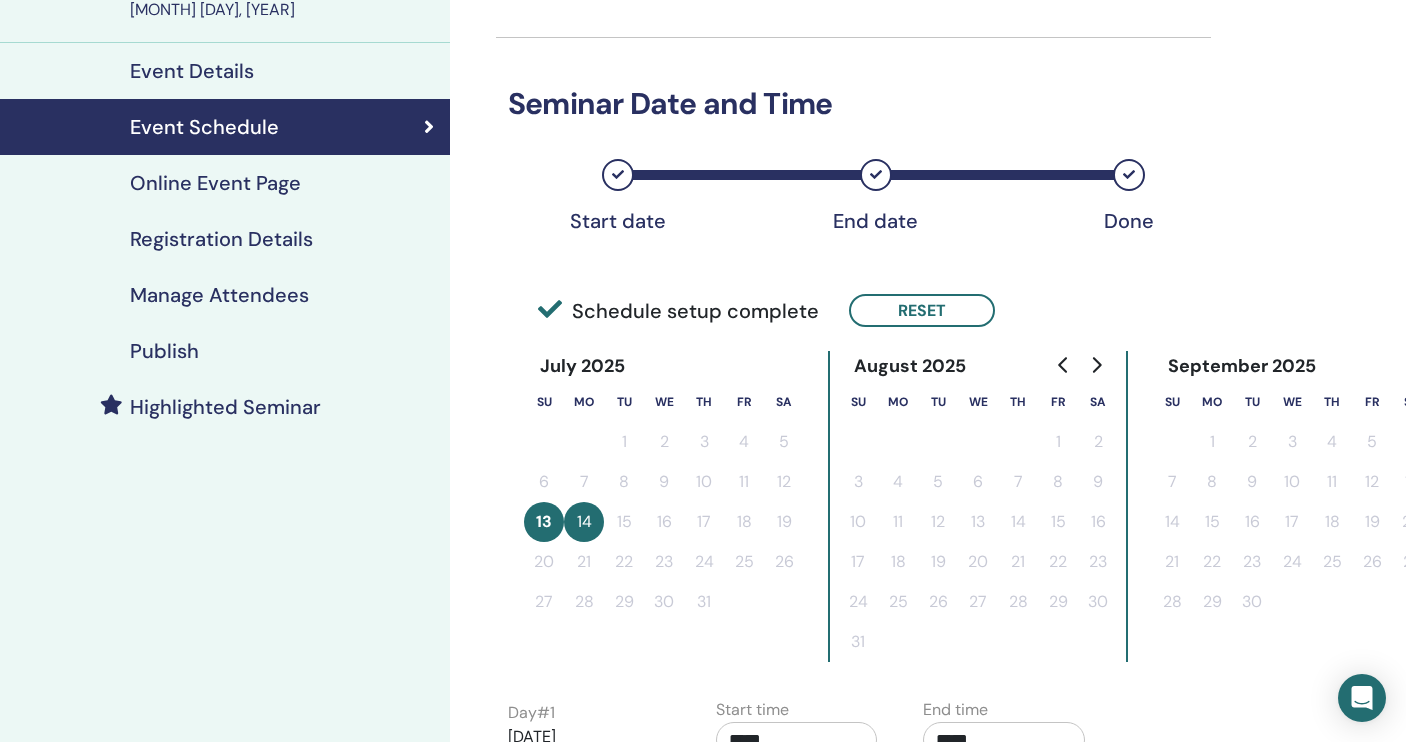 drag, startPoint x: 887, startPoint y: 306, endPoint x: 876, endPoint y: 313, distance: 13.038404 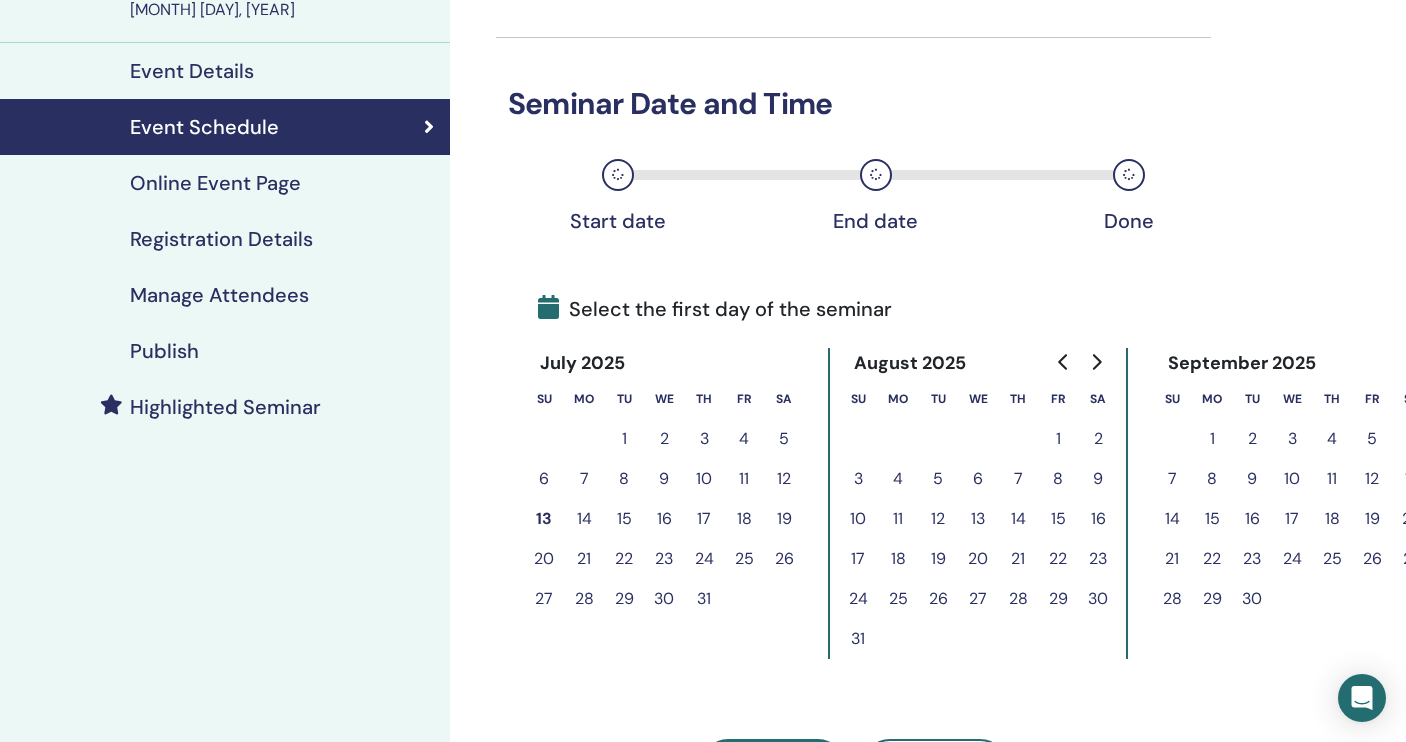click on "14" at bounding box center (584, 519) 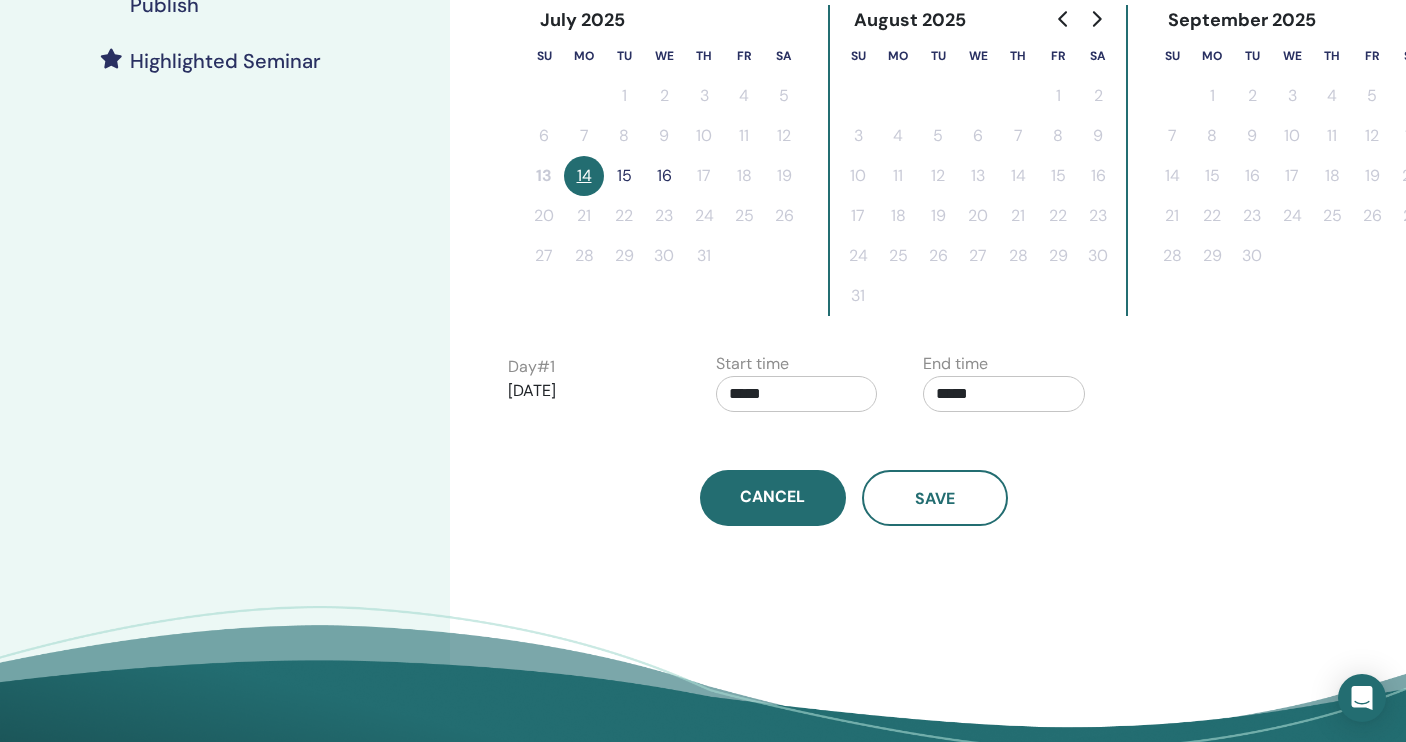 scroll, scrollTop: 577, scrollLeft: 0, axis: vertical 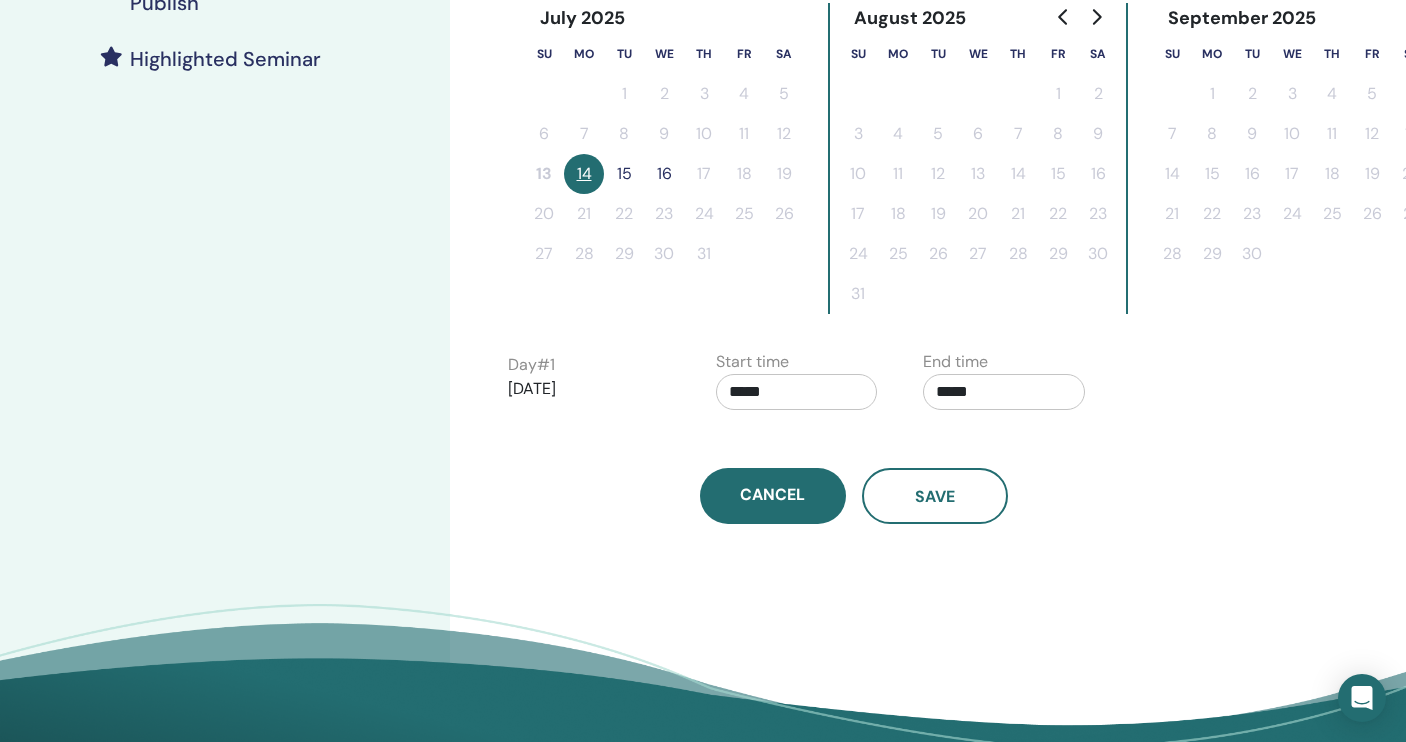 click on "*****" at bounding box center (797, 392) 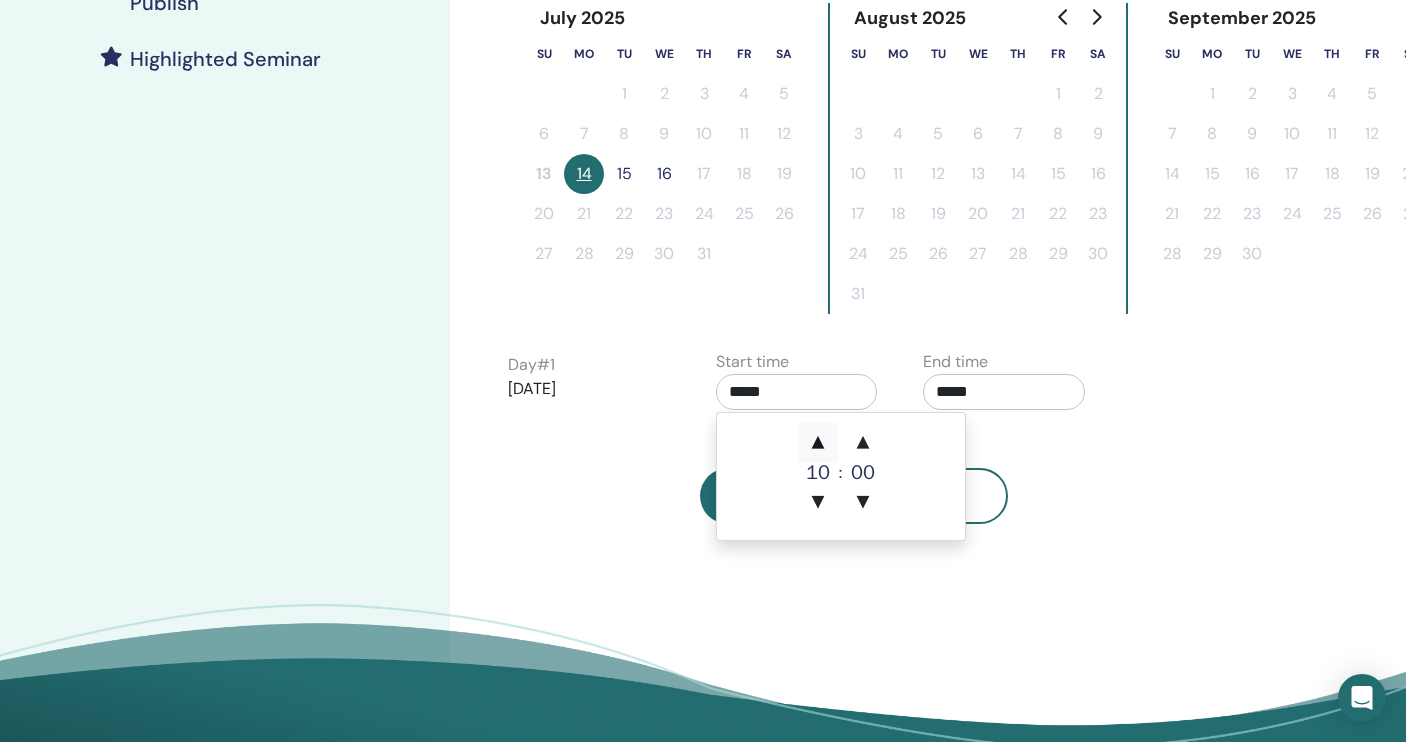 click on "▲" at bounding box center (818, 443) 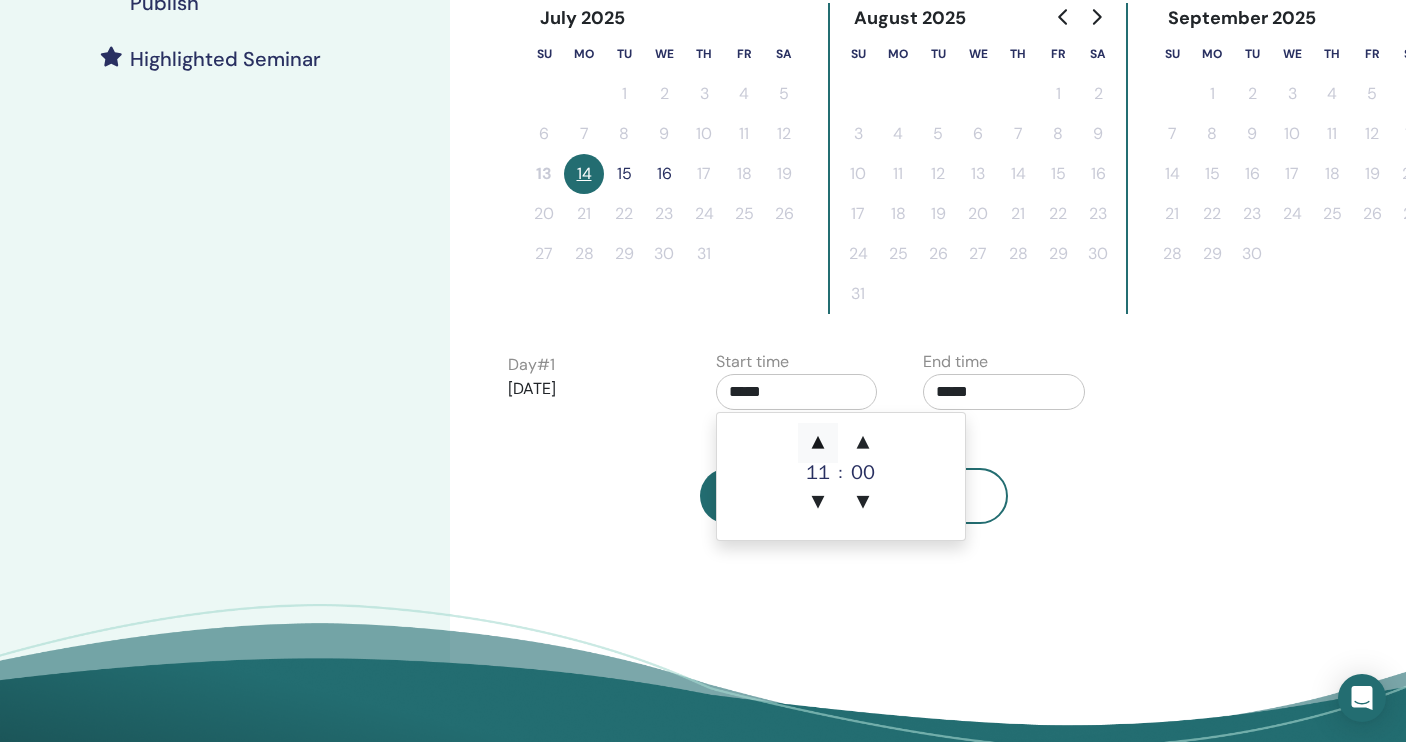click on "▲" at bounding box center (818, 443) 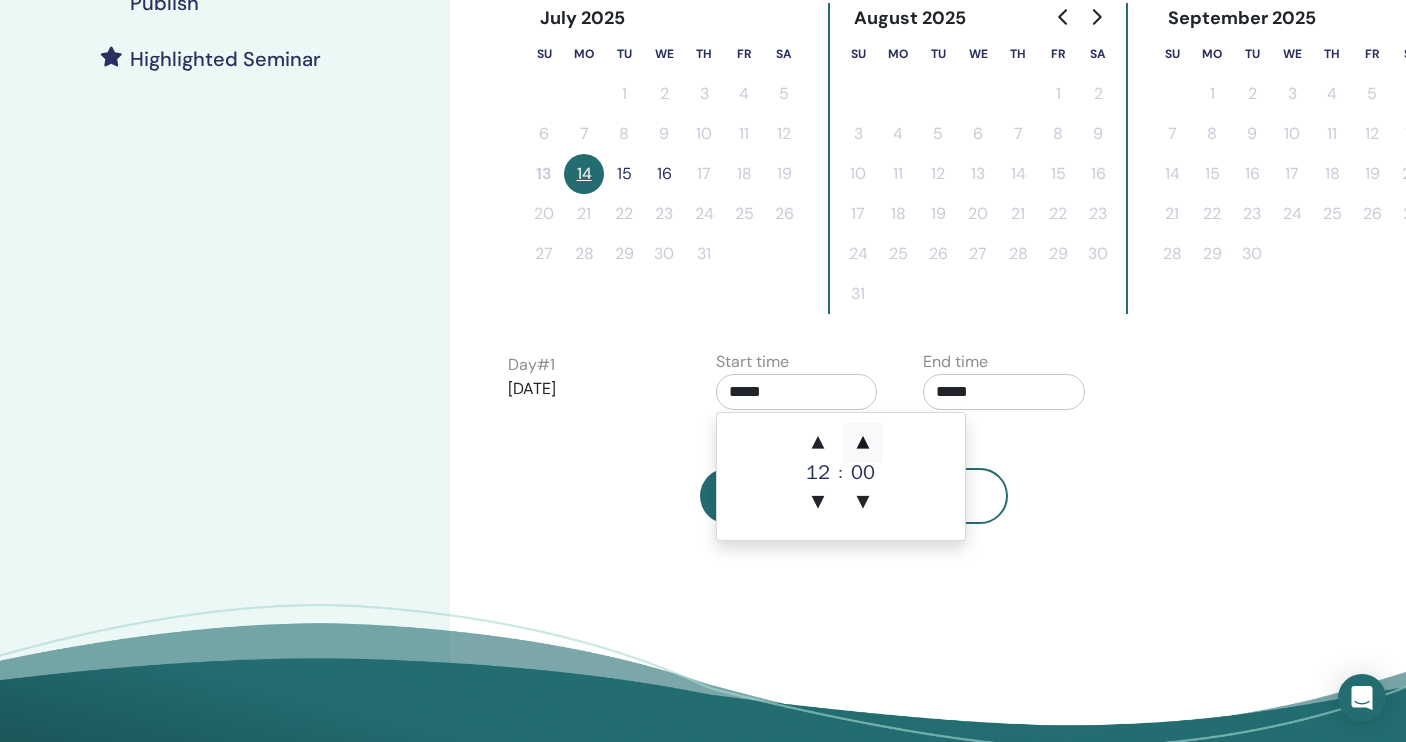 click on "▲" at bounding box center (863, 443) 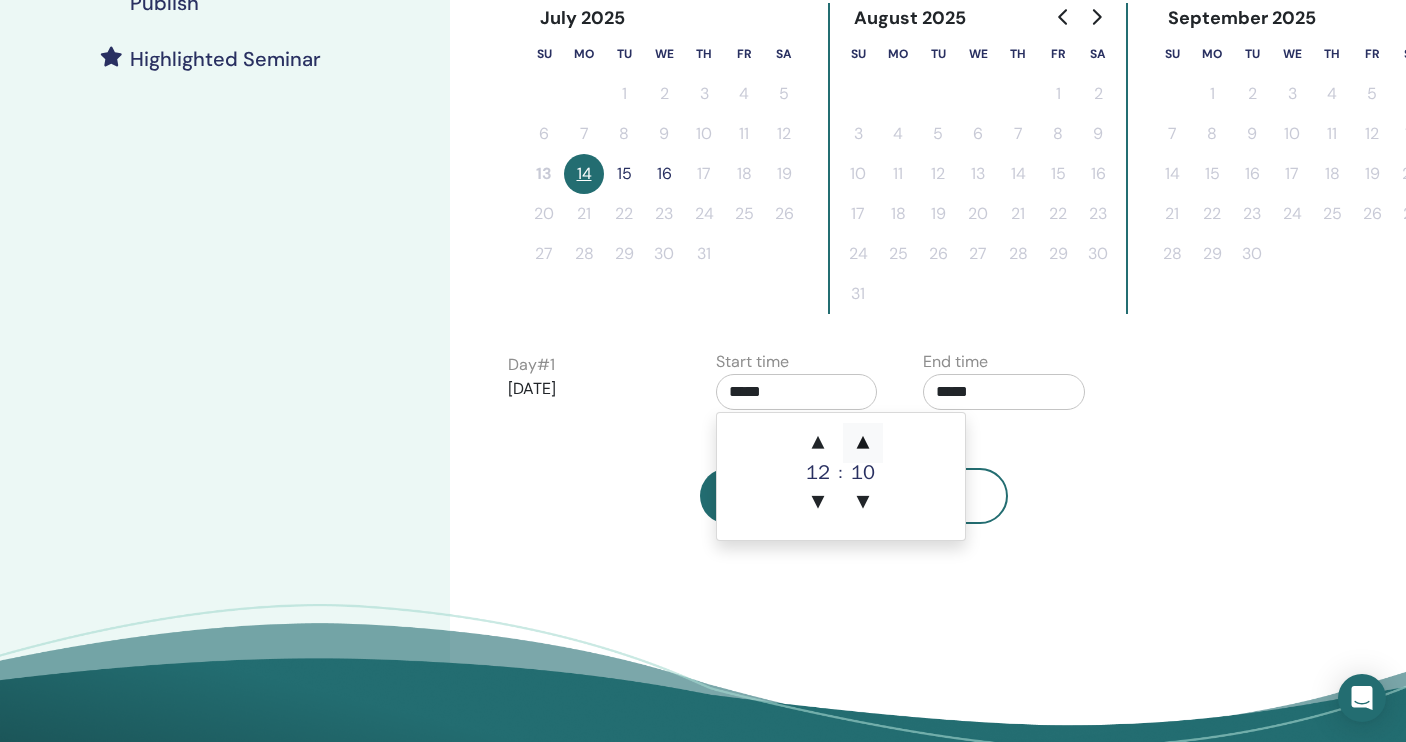 click on "▲" at bounding box center [863, 443] 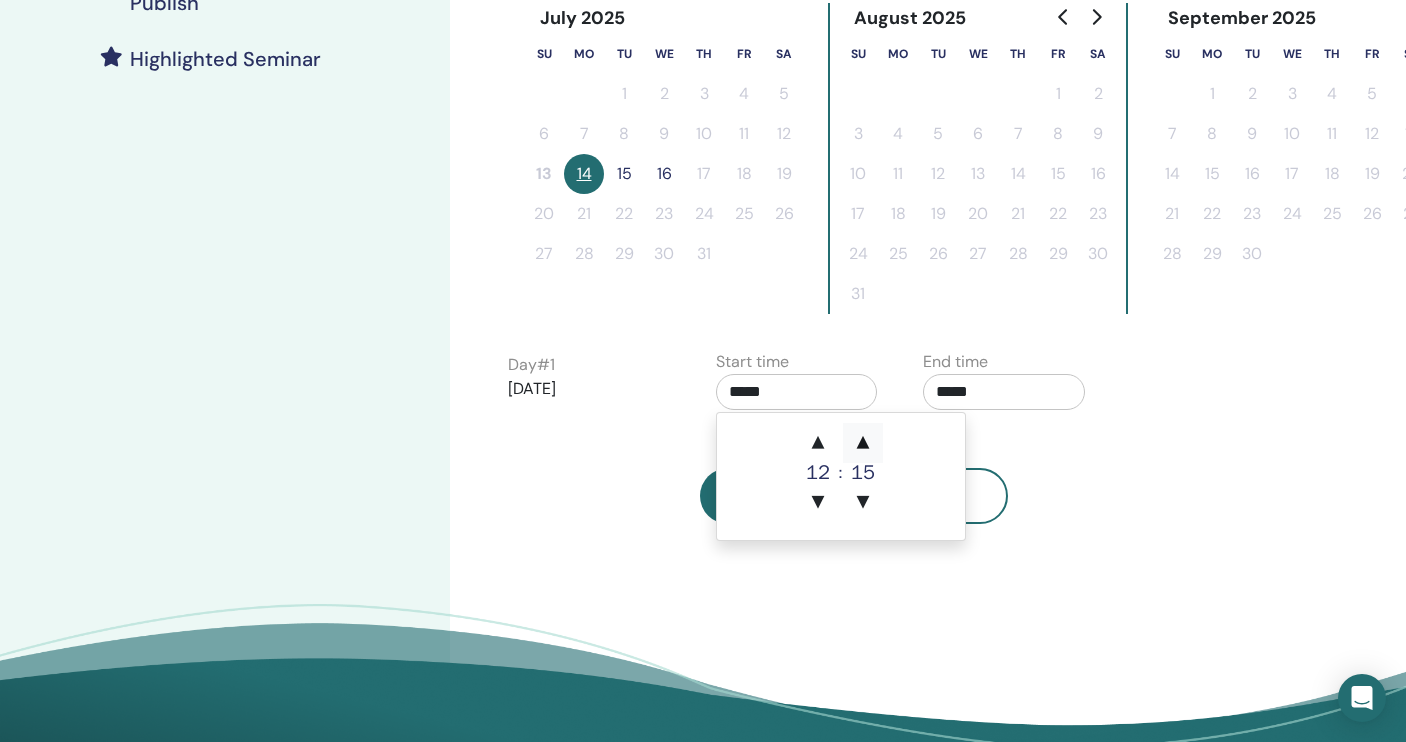 click on "▲" at bounding box center [863, 443] 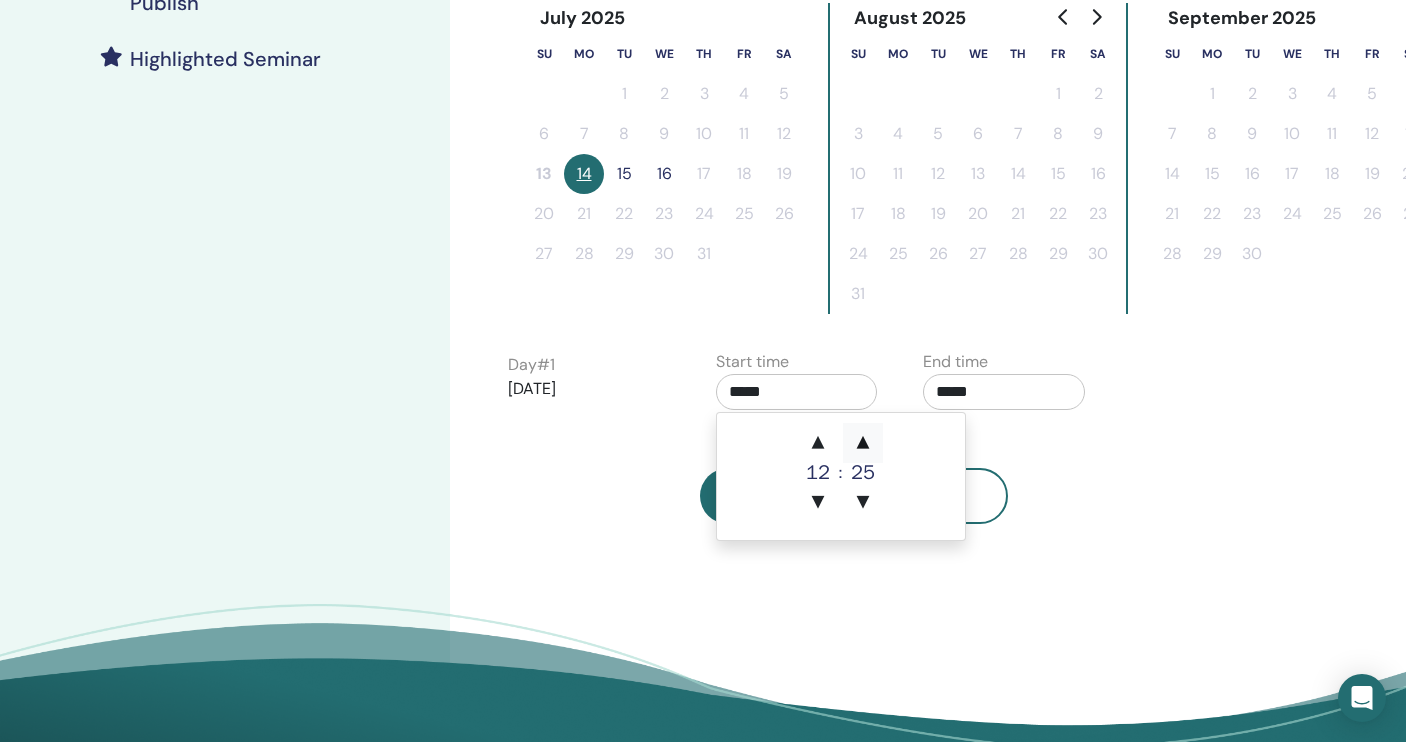 click on "▲" at bounding box center (863, 443) 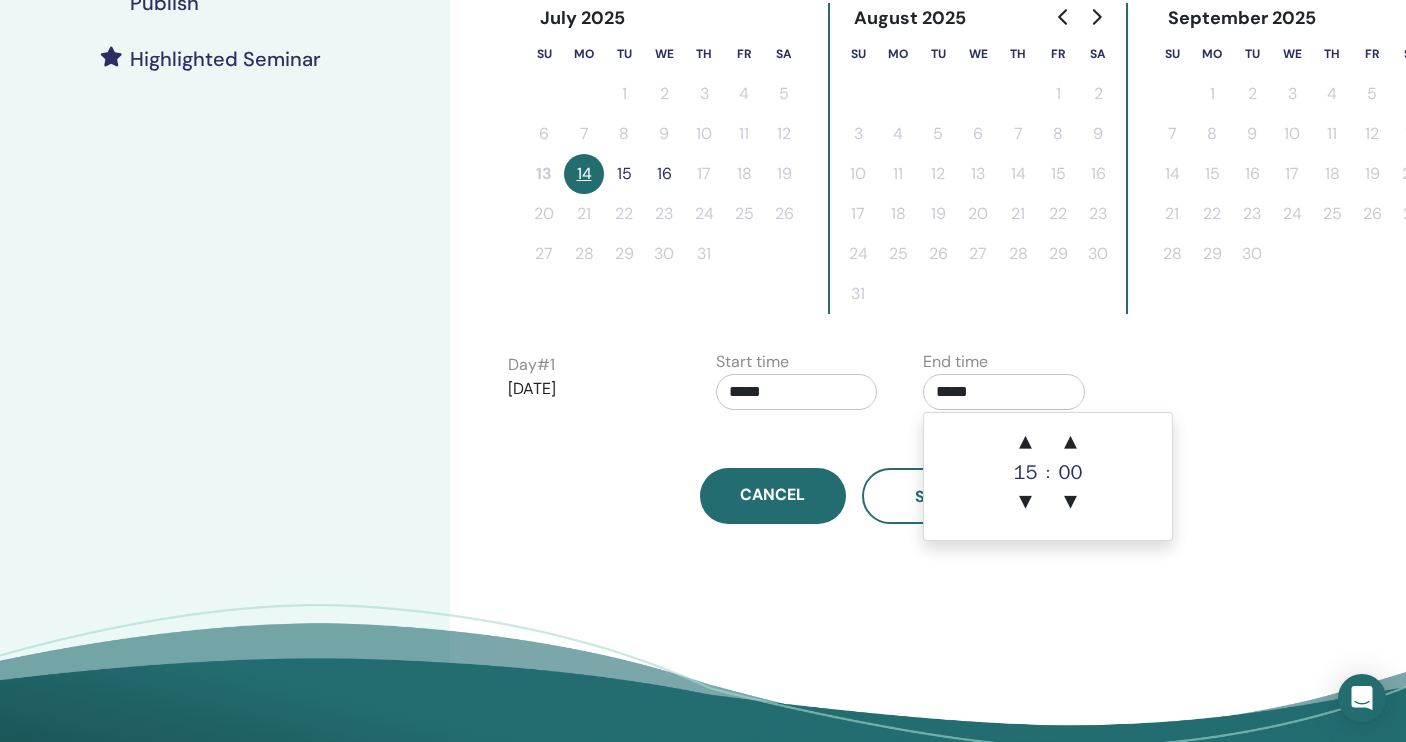 click on "*****" at bounding box center [1004, 392] 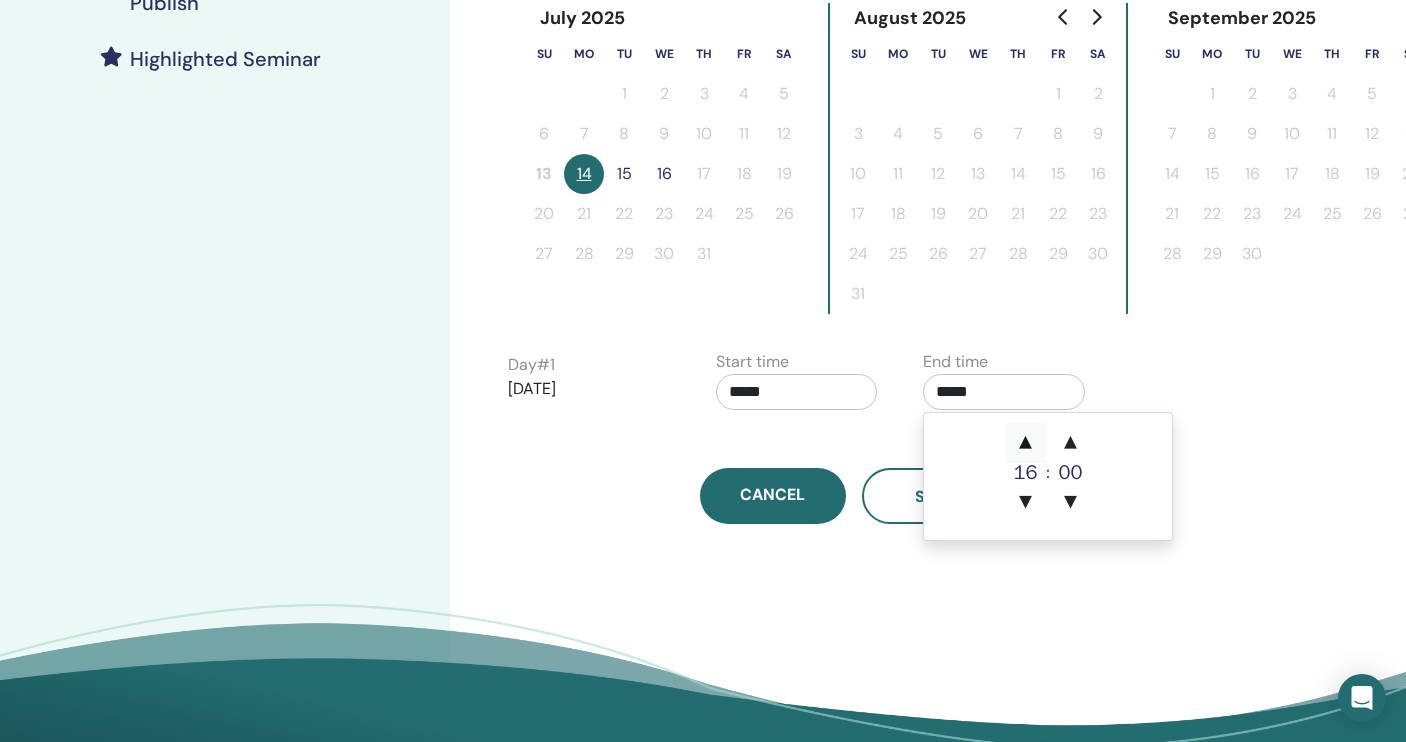 click on "▲" at bounding box center [1026, 443] 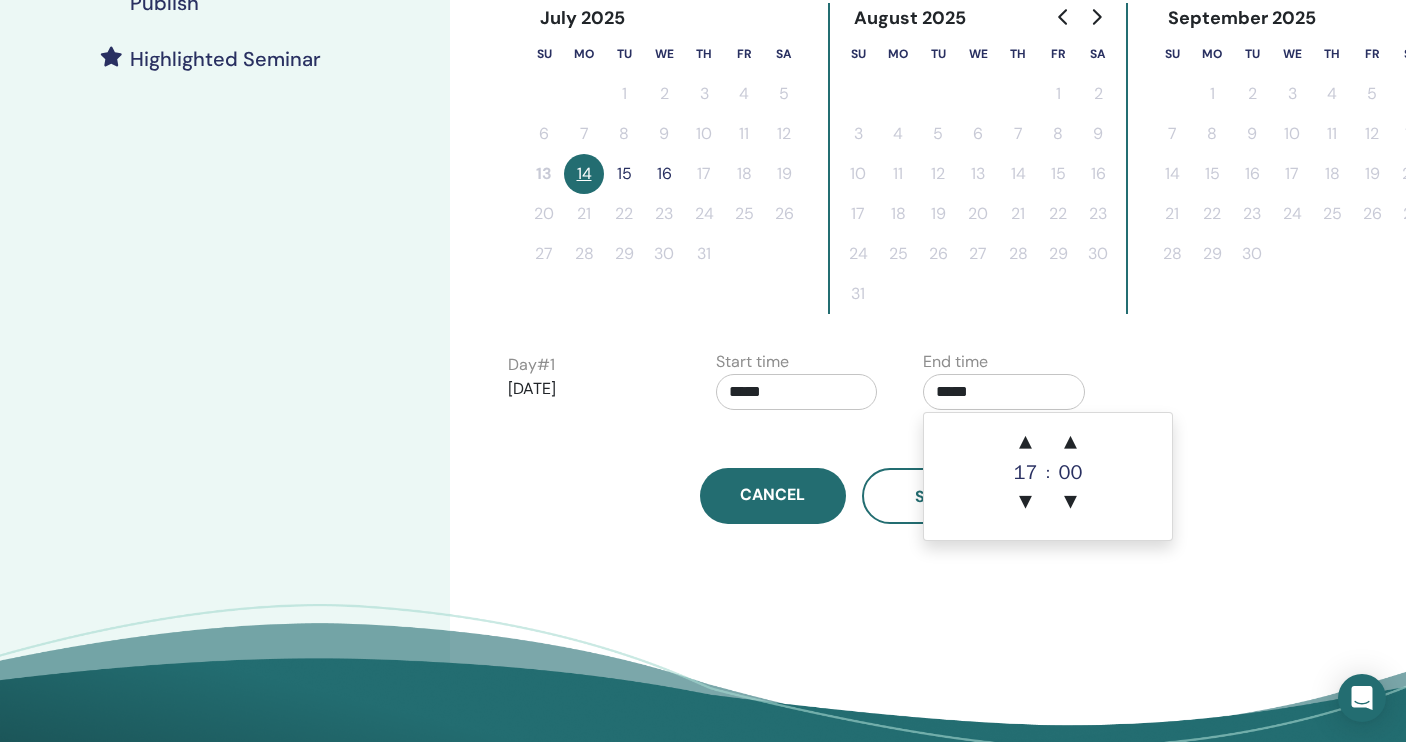 click on "Time Zone (GMT-7) US/Pacific Seminar Date and Time Start date End date Done Select the last day of the seminar Reset July 2025 Su Mo Tu We Th Fr Sa 1 2 3 4 5 6 7 8 9 10 11 12 13 14 15 16 17 18 19 20 21 22 23 24 25 26 27 28 29 30 31 August 2025 Su Mo Tu We Th Fr Sa 1 2 3 4 5 6 7 8 9 10 11 12 13 14 15 16 17 18 19 20 21 22 23 24 25 26 27 28 29 30 31 September 2025 Su Mo Tu We Th Fr Sa 1 2 3 4 5 6 7 8 9 10 11 12 13 14 15 16 17 18 19 20 21 22 23 24 25 26 27 28 29 30 Day  # 1 2025/07/14 Start time ***** End time ***** Cancel Save" at bounding box center (853, 5) 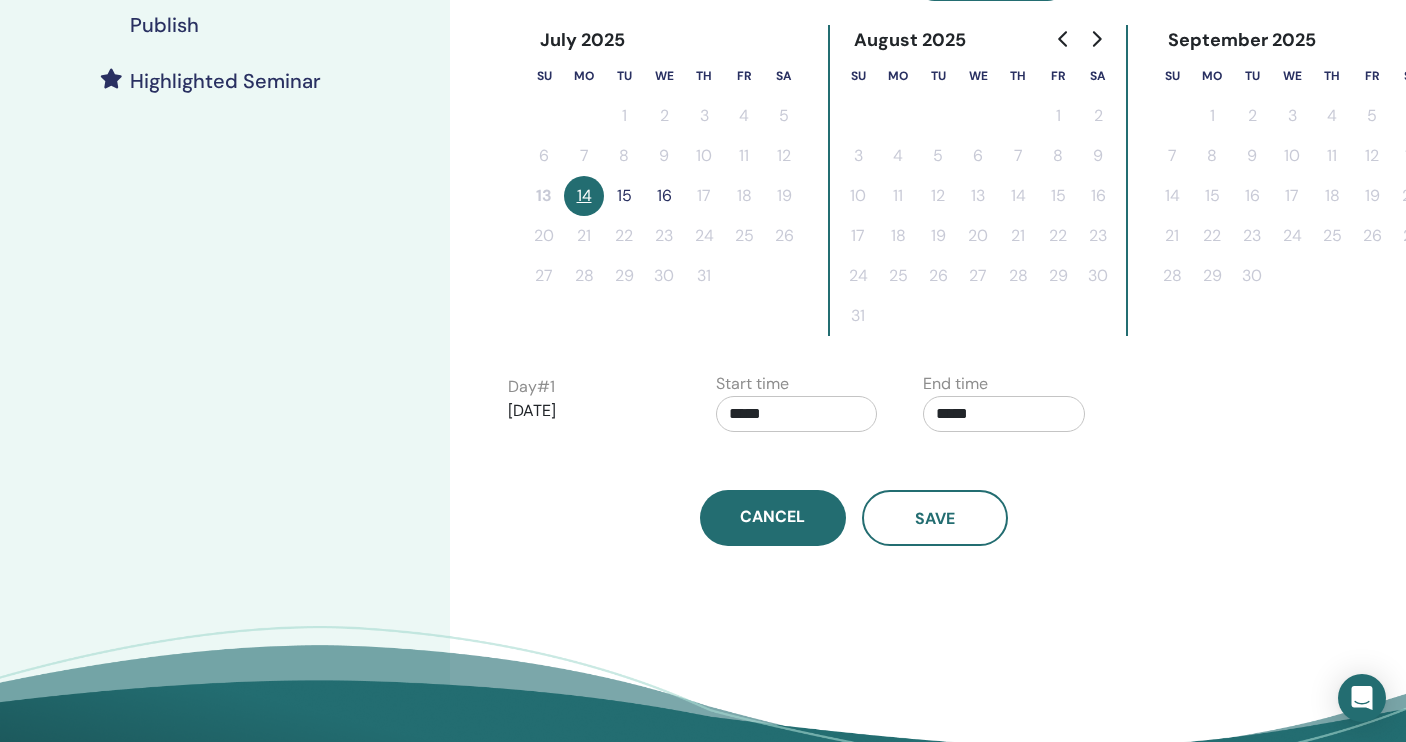 scroll, scrollTop: 554, scrollLeft: 0, axis: vertical 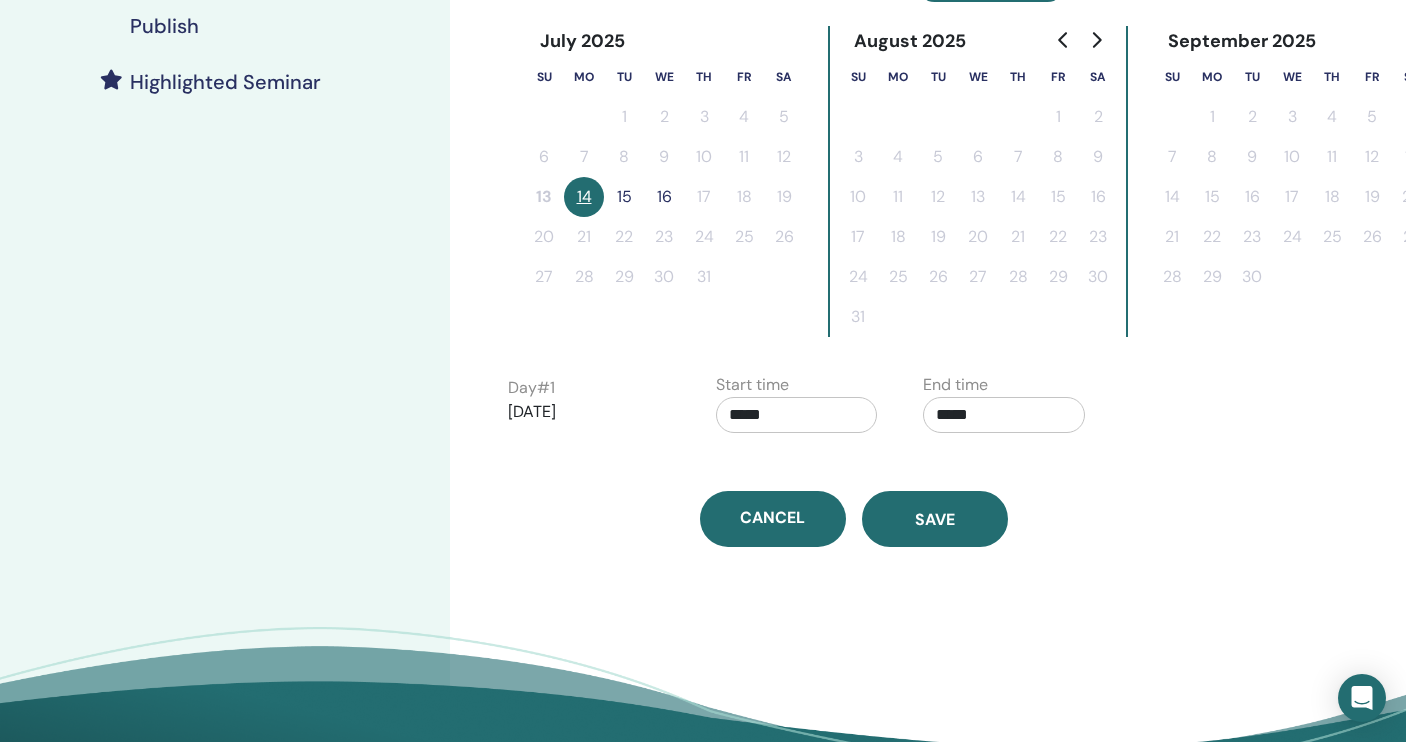 click on "Save" at bounding box center (935, 519) 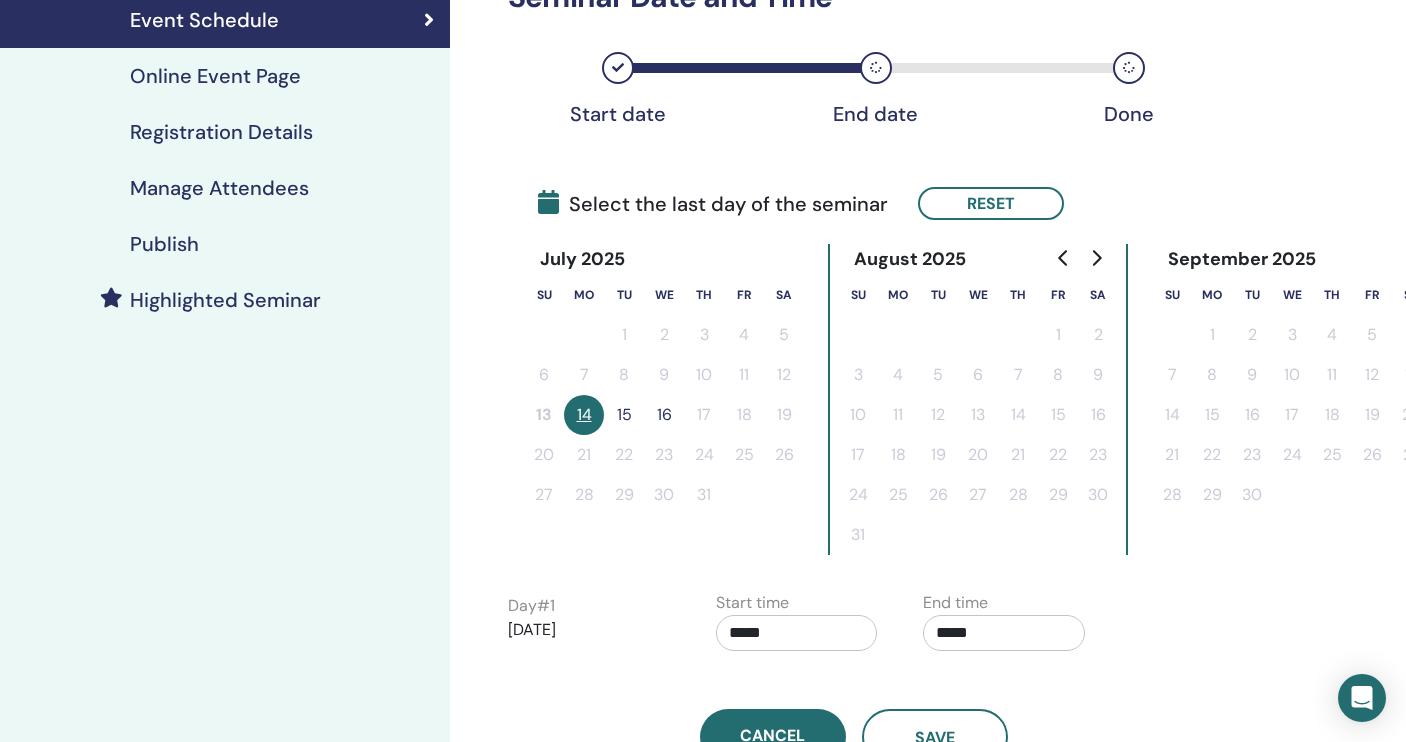 scroll, scrollTop: 285, scrollLeft: 0, axis: vertical 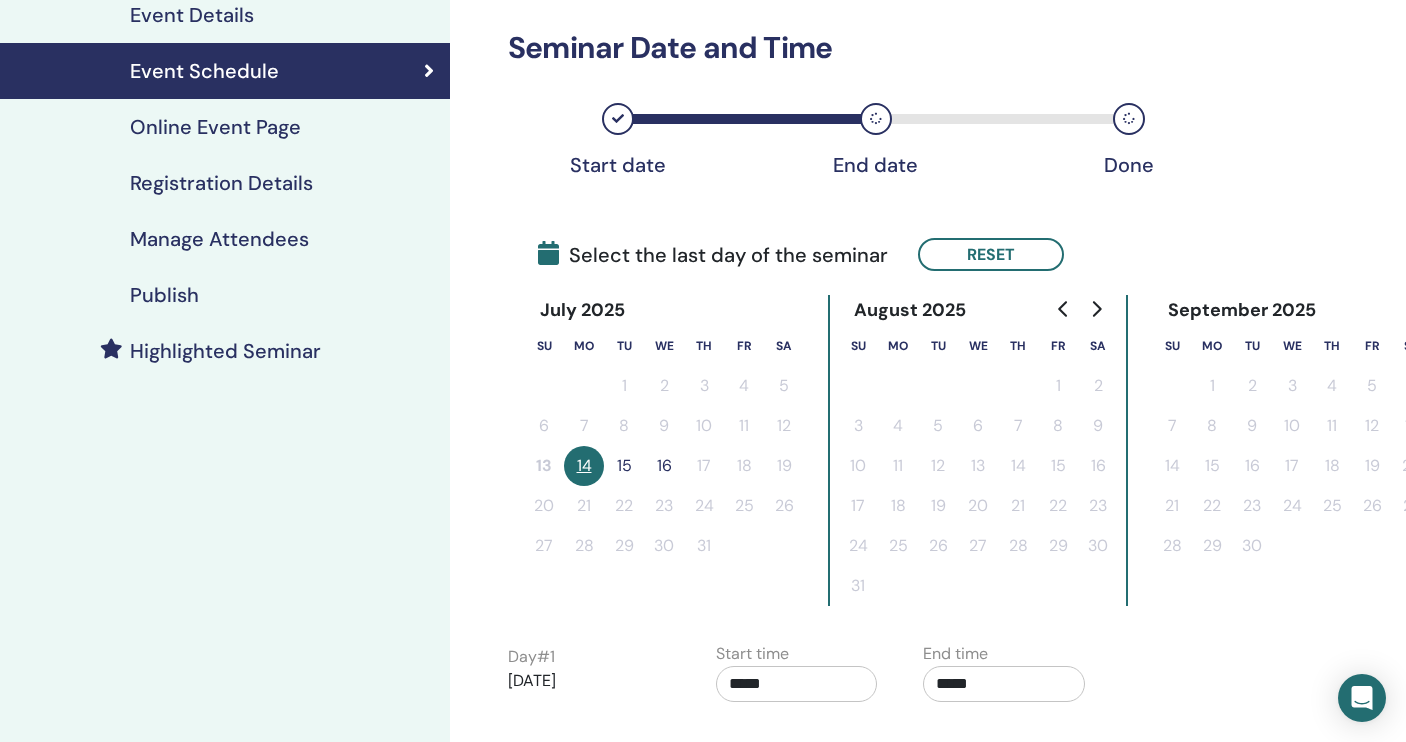 click on "14" at bounding box center (584, 466) 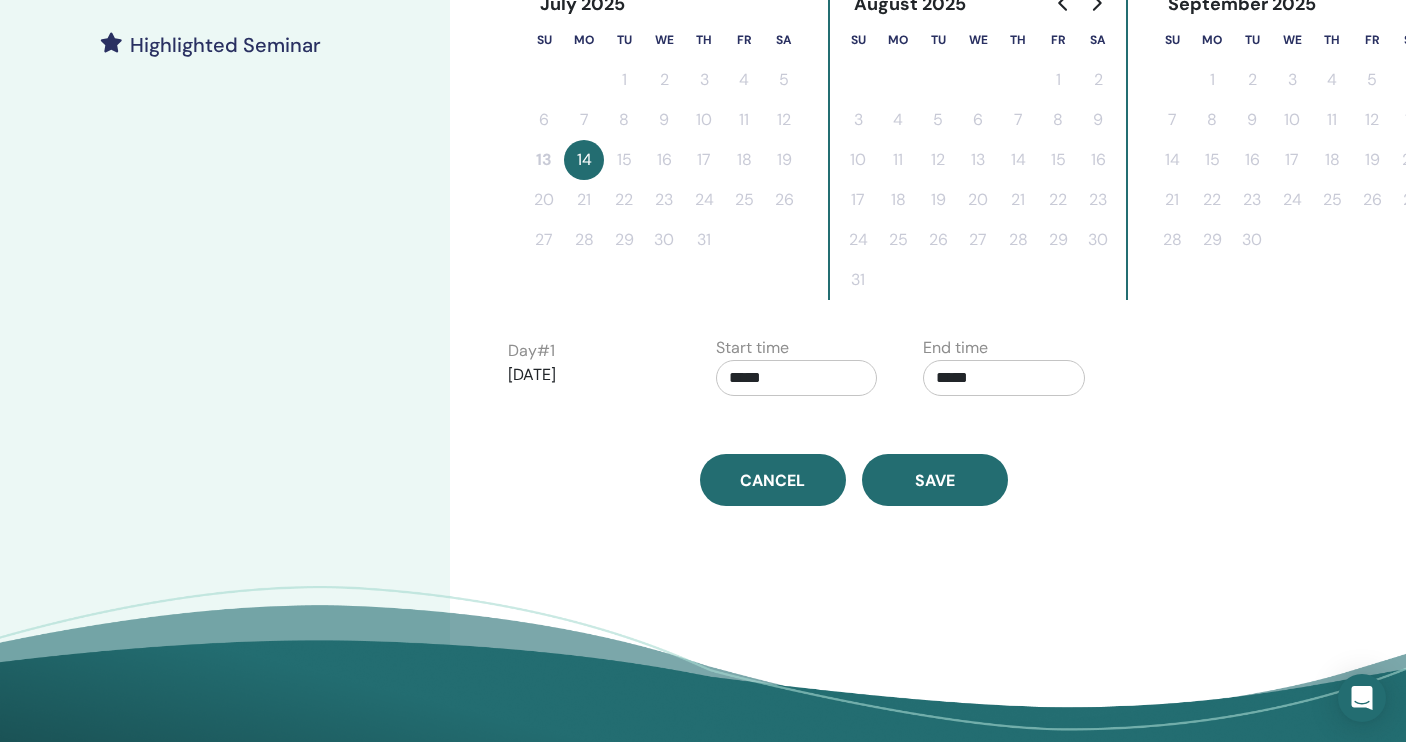 scroll, scrollTop: 596, scrollLeft: 0, axis: vertical 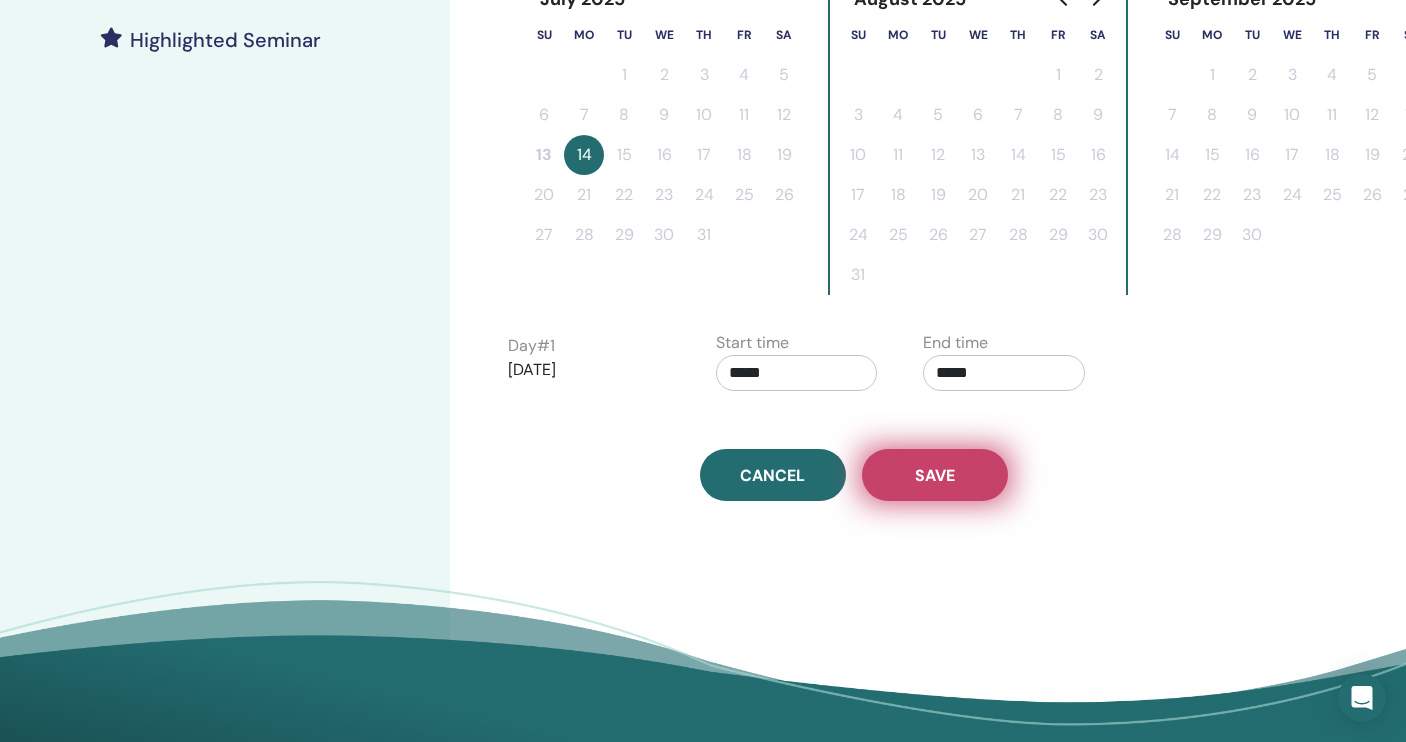 click on "Save" at bounding box center [935, 475] 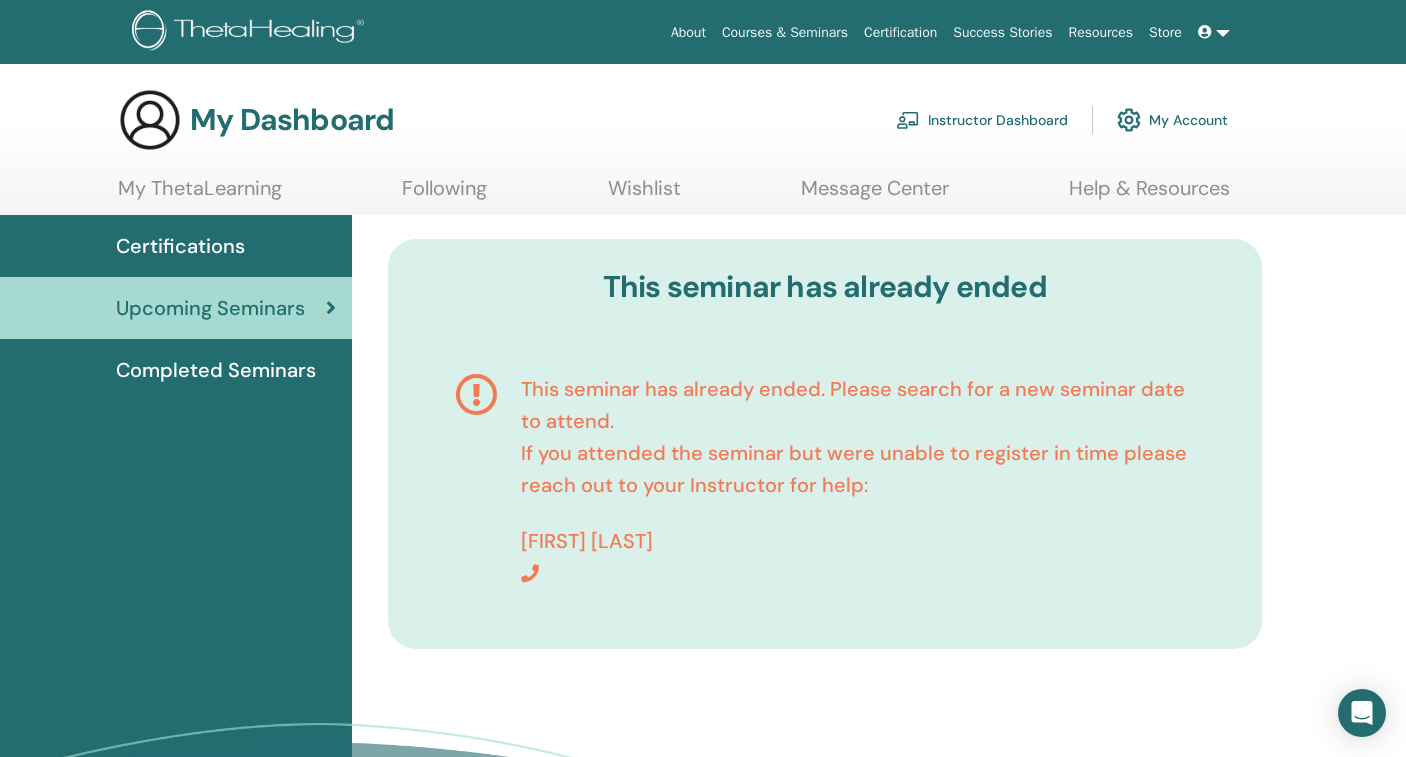 scroll, scrollTop: 0, scrollLeft: 0, axis: both 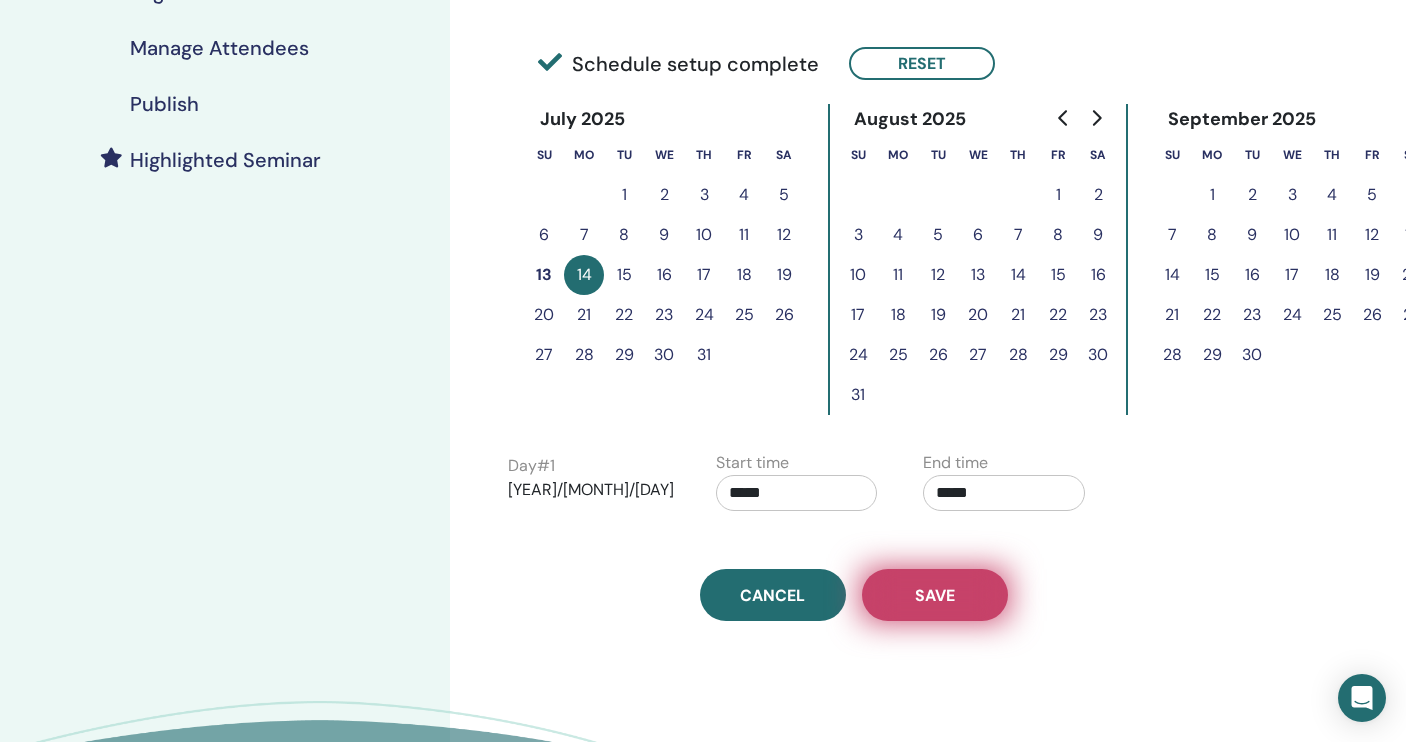 click on "Save" at bounding box center [935, 595] 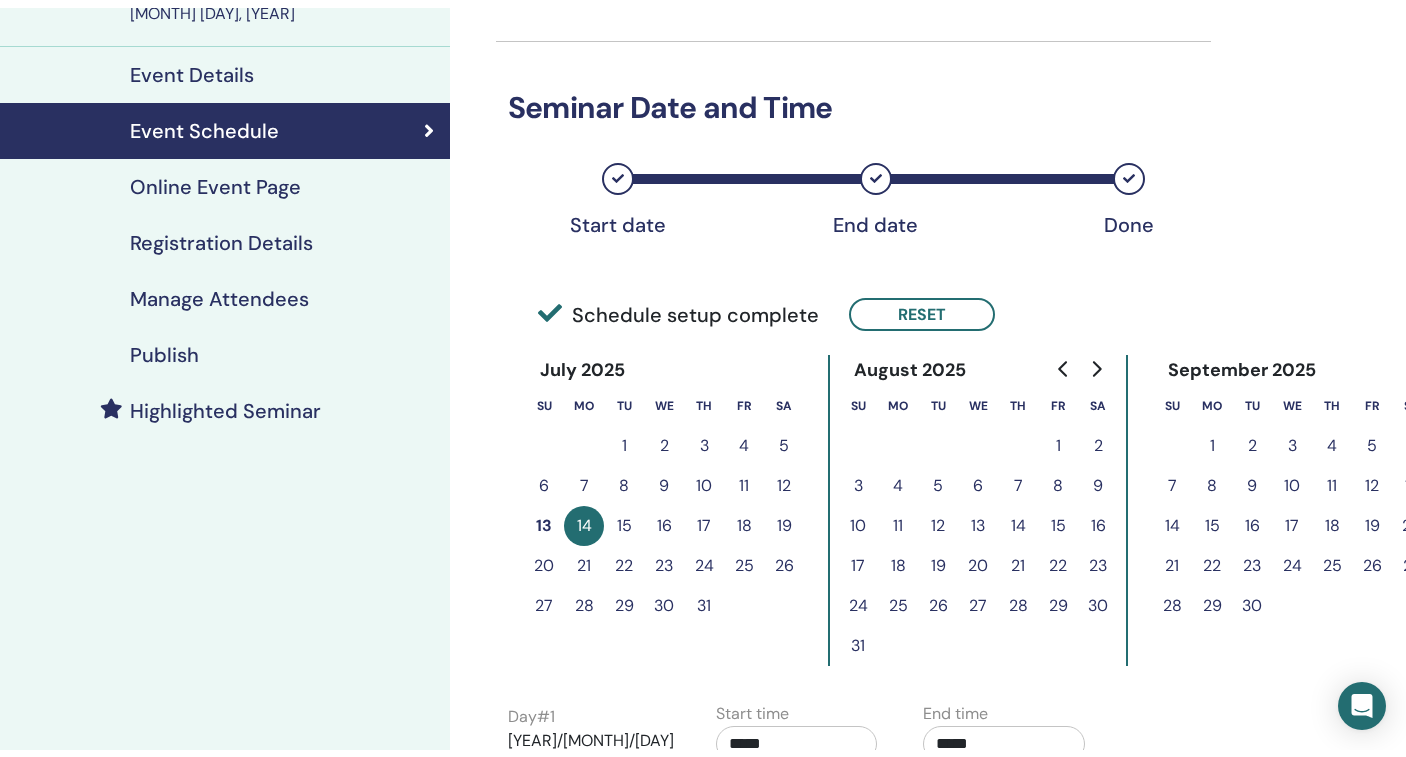 scroll, scrollTop: 171, scrollLeft: 0, axis: vertical 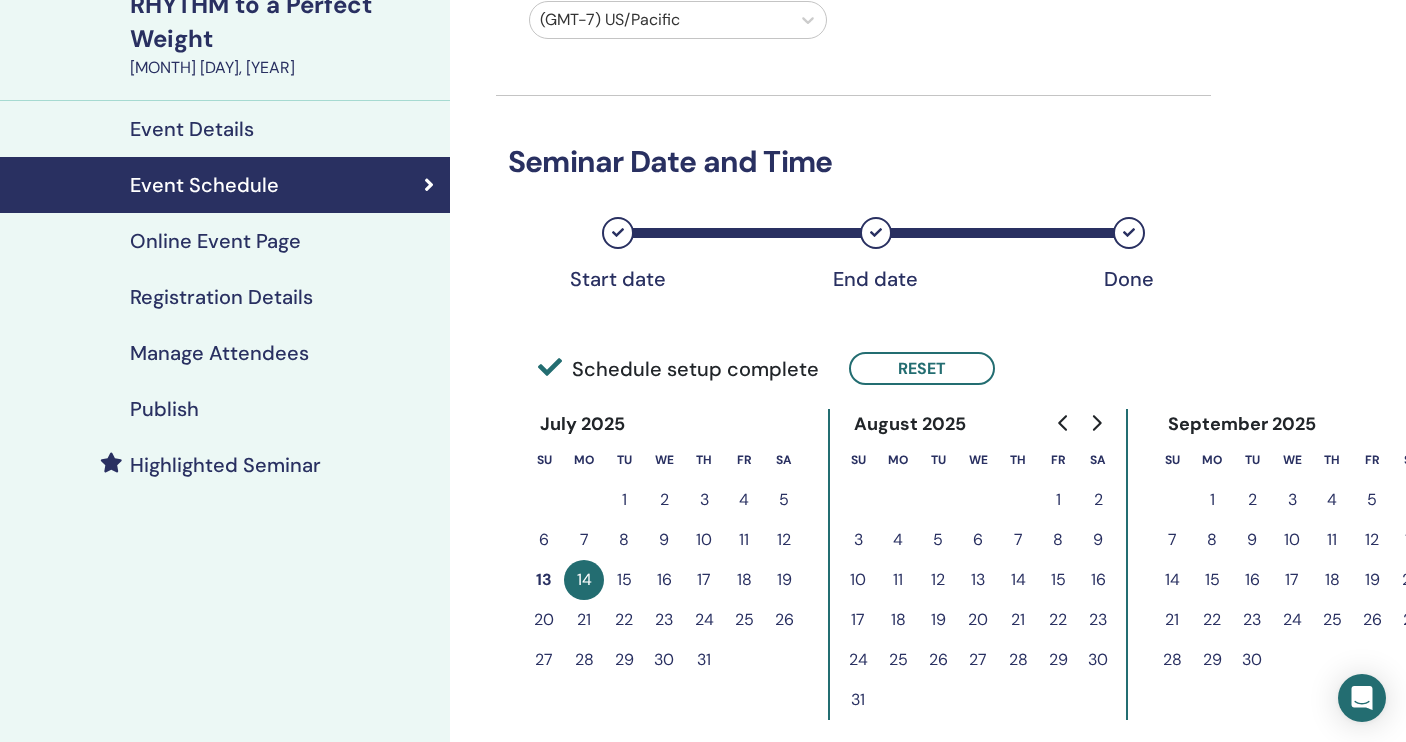click on "Manage Attendees" at bounding box center [219, 353] 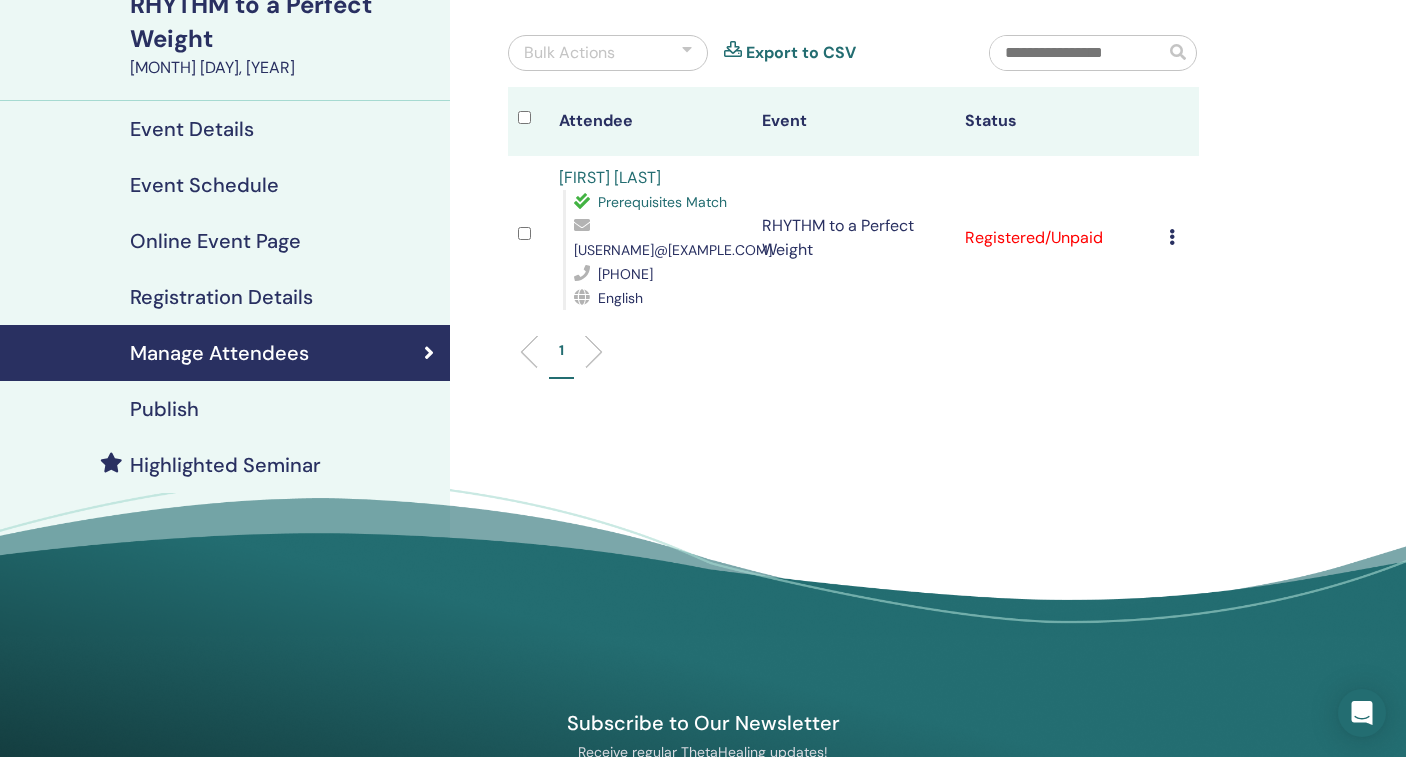 click at bounding box center (1172, 237) 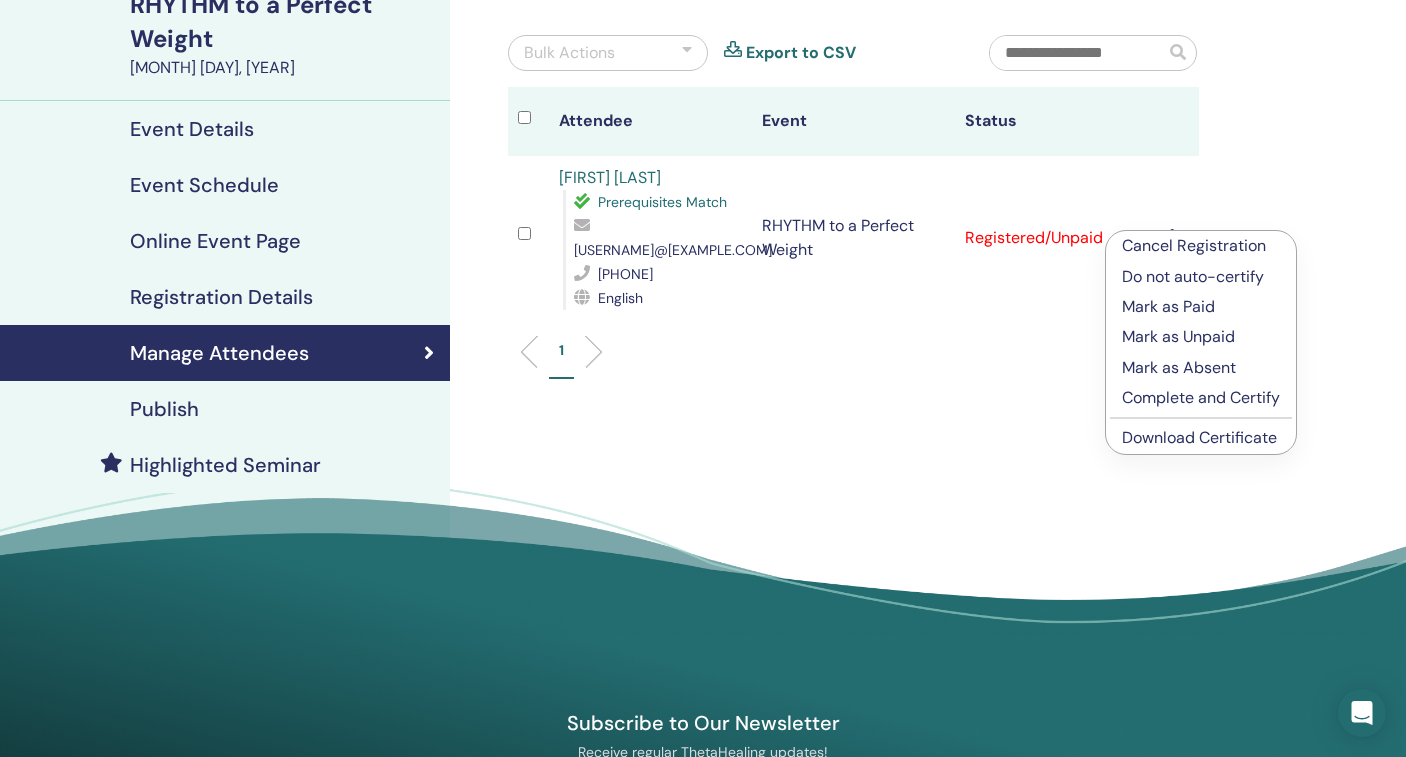 click on "Mark as Paid" at bounding box center [1201, 307] 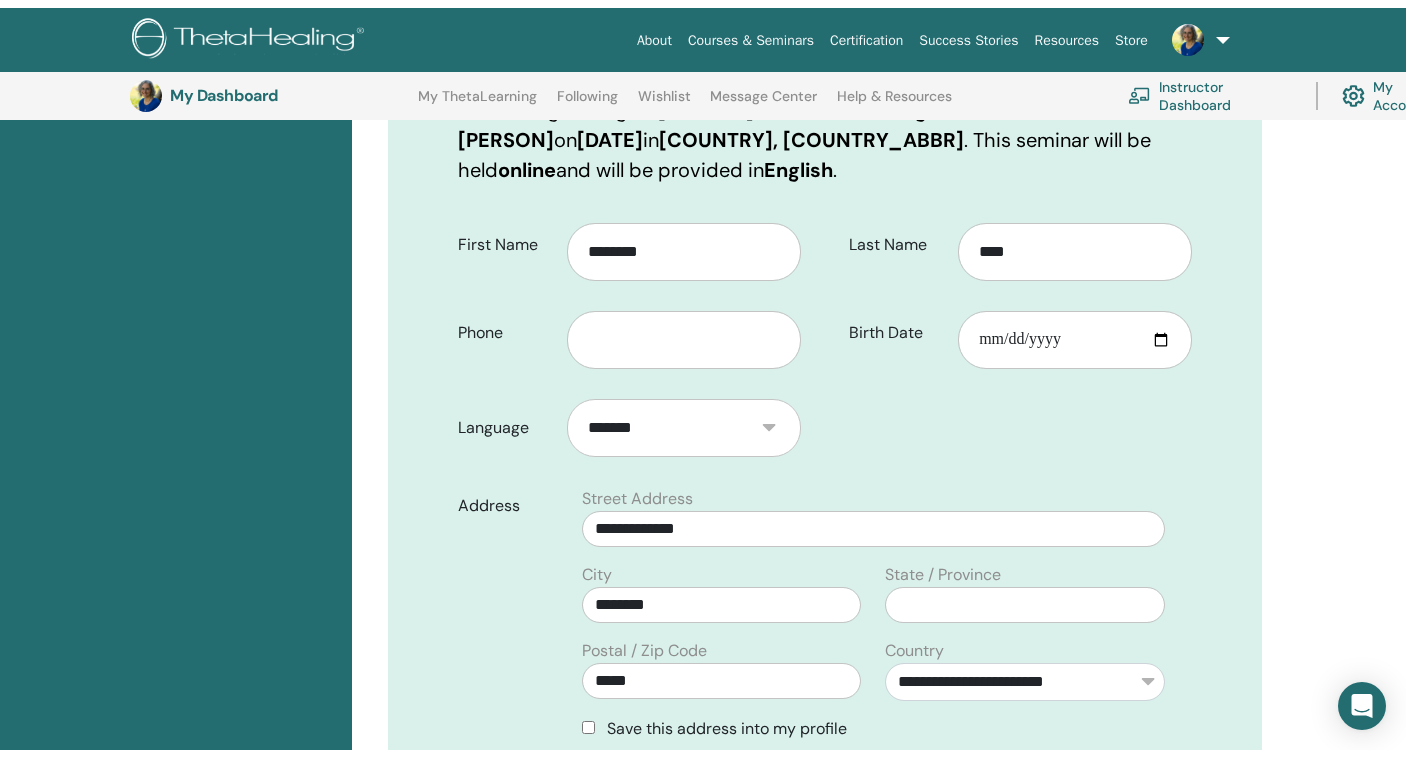 scroll, scrollTop: 0, scrollLeft: 0, axis: both 